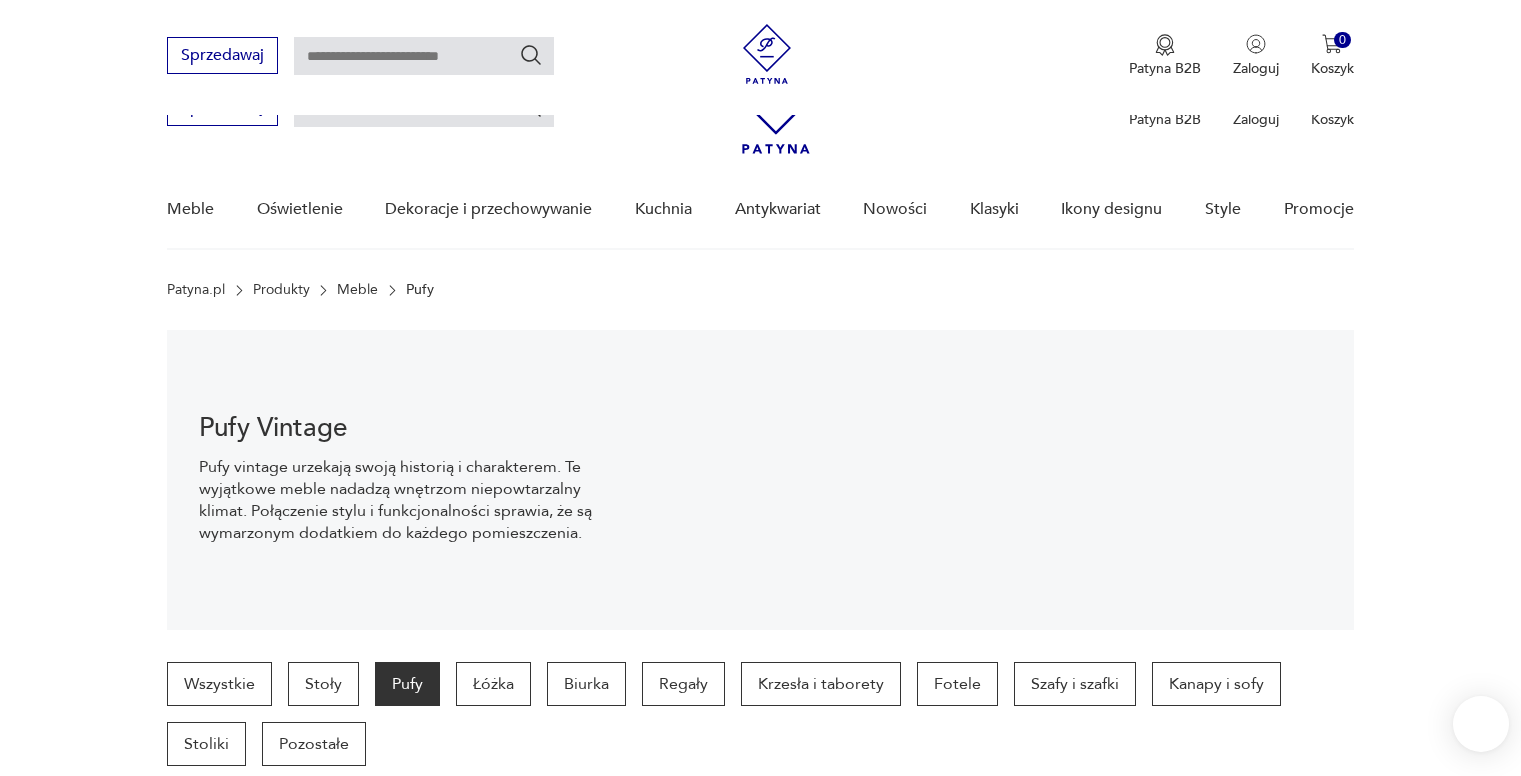 scroll, scrollTop: 629, scrollLeft: 0, axis: vertical 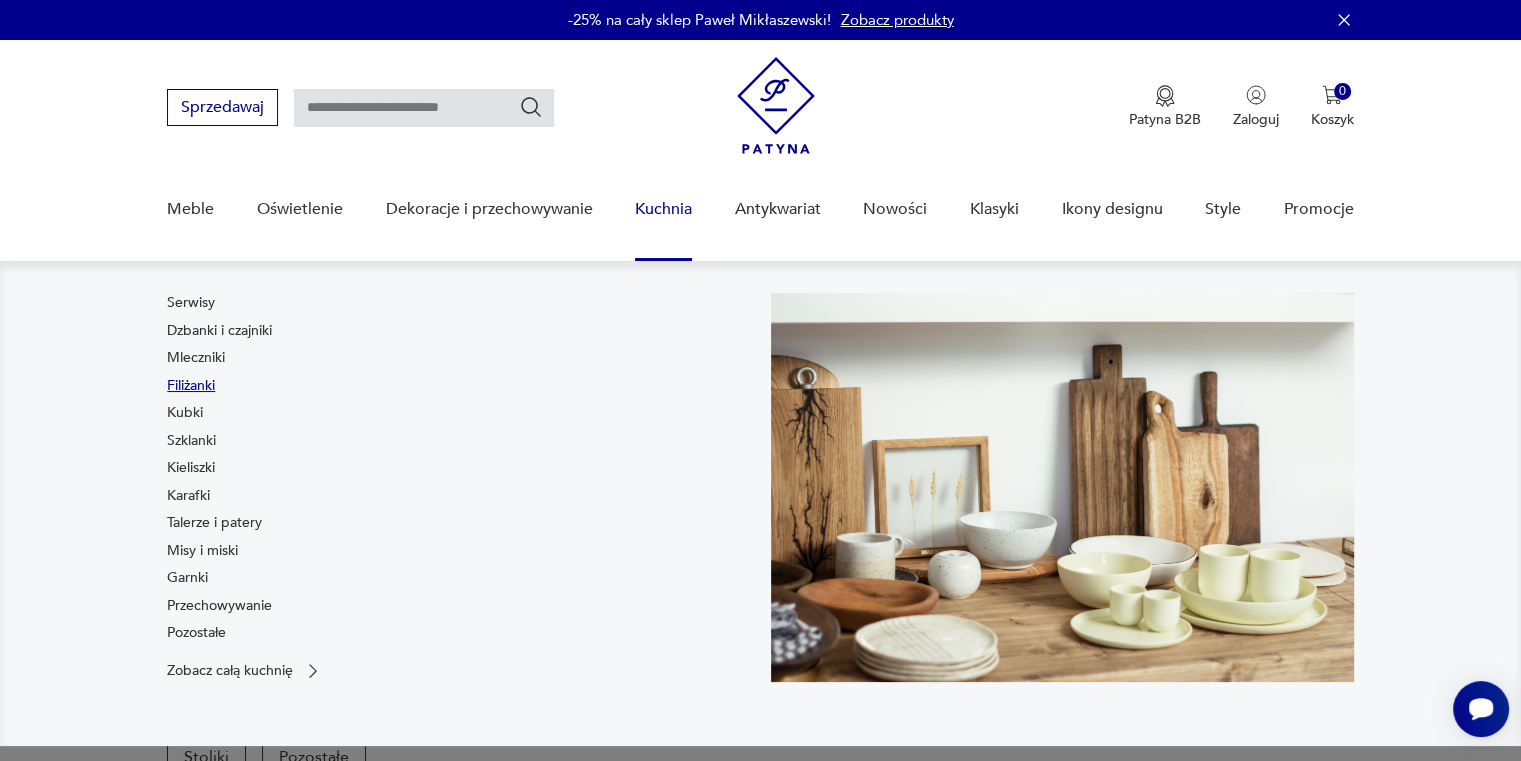 click on "Filiżanki" at bounding box center (191, 386) 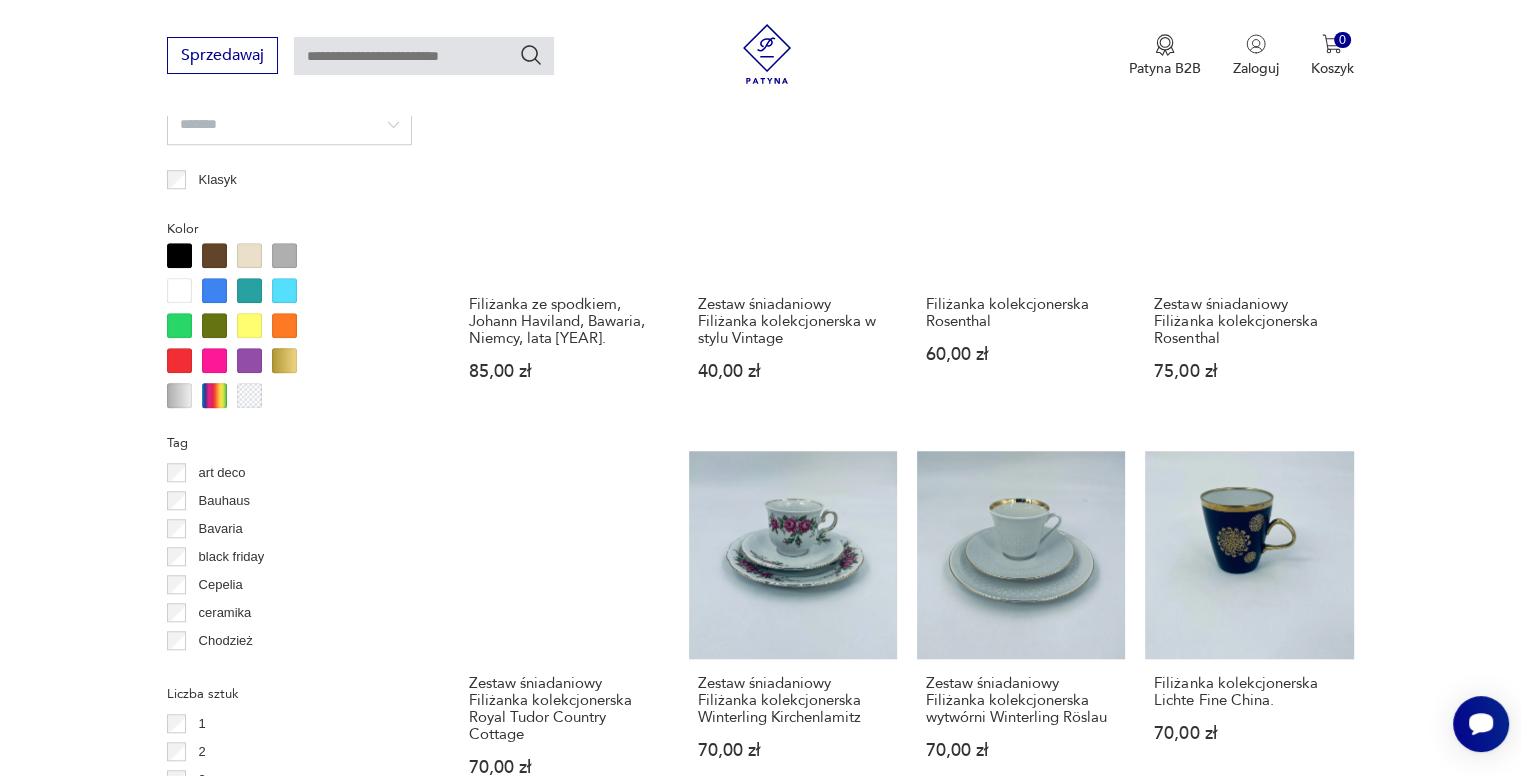 scroll, scrollTop: 1825, scrollLeft: 0, axis: vertical 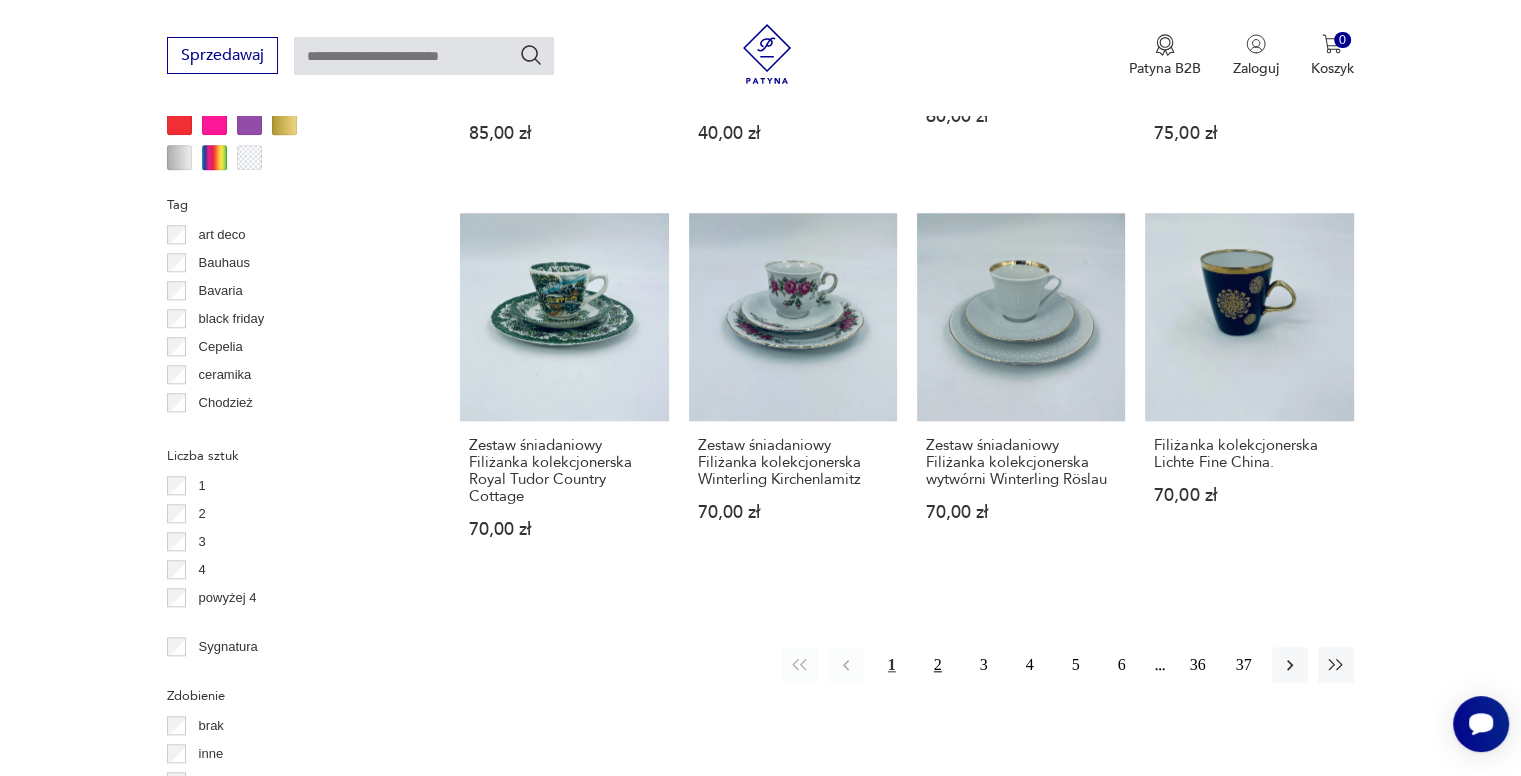 click on "2" at bounding box center [938, 665] 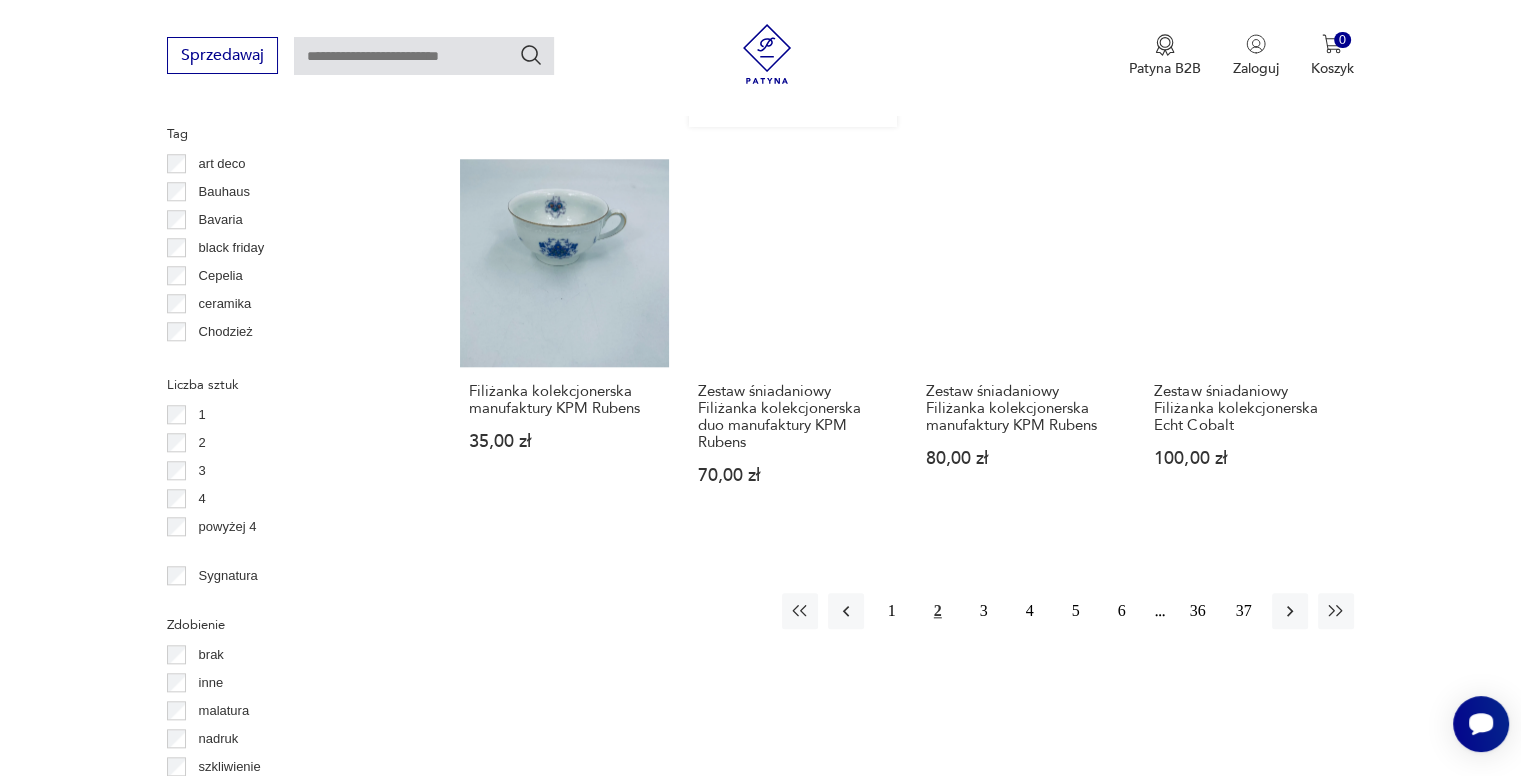 scroll, scrollTop: 2130, scrollLeft: 0, axis: vertical 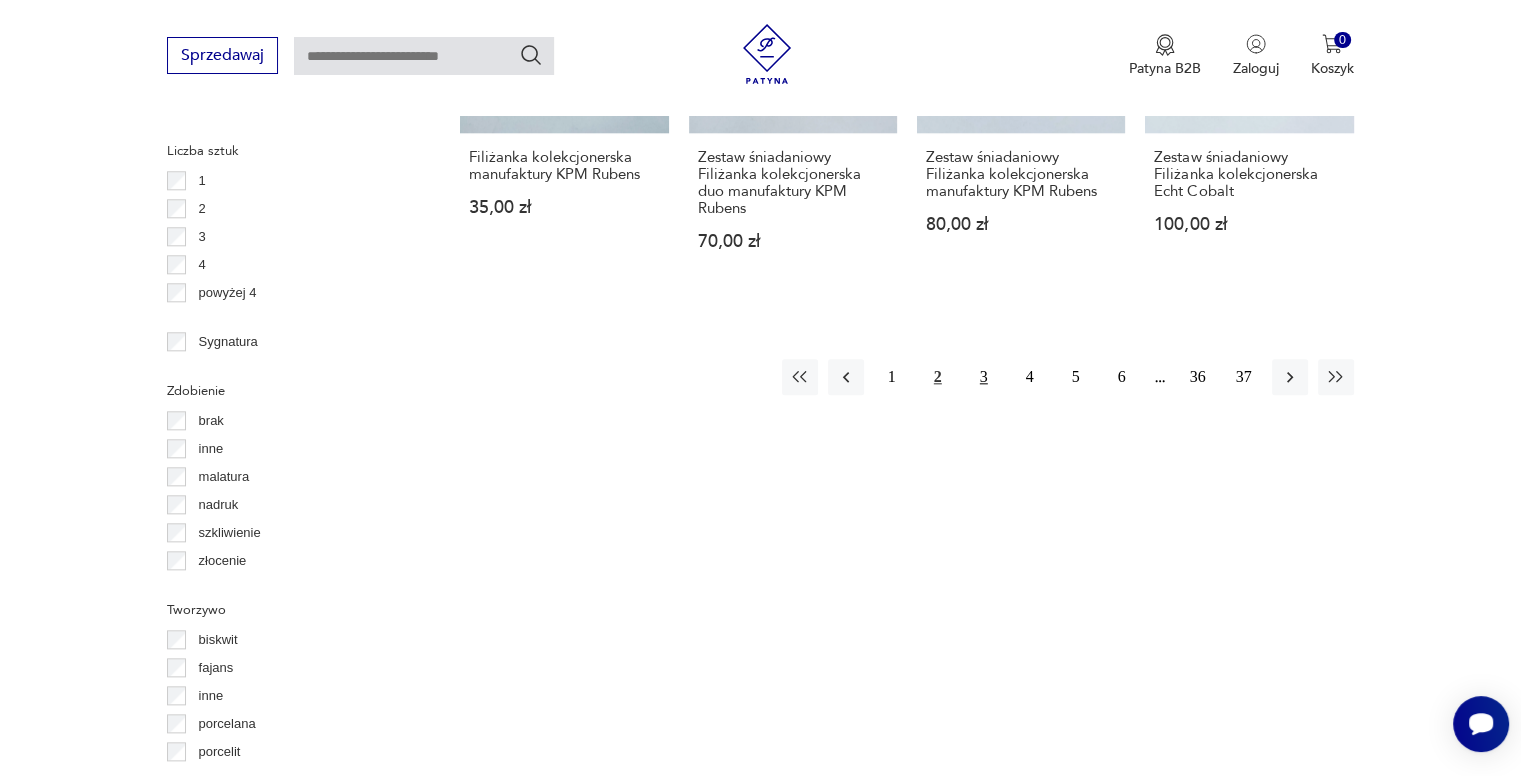 click on "3" at bounding box center (984, 377) 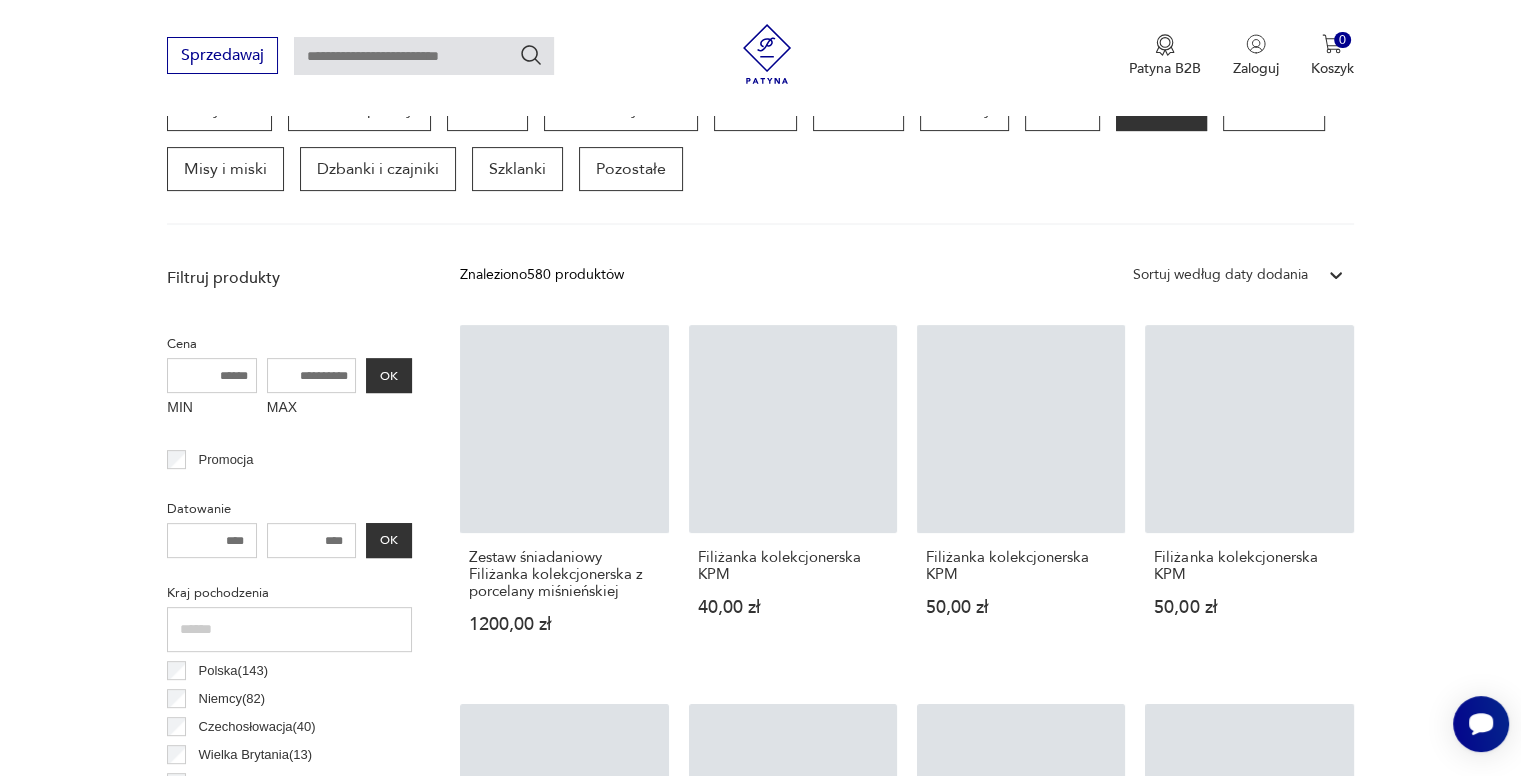 scroll, scrollTop: 530, scrollLeft: 0, axis: vertical 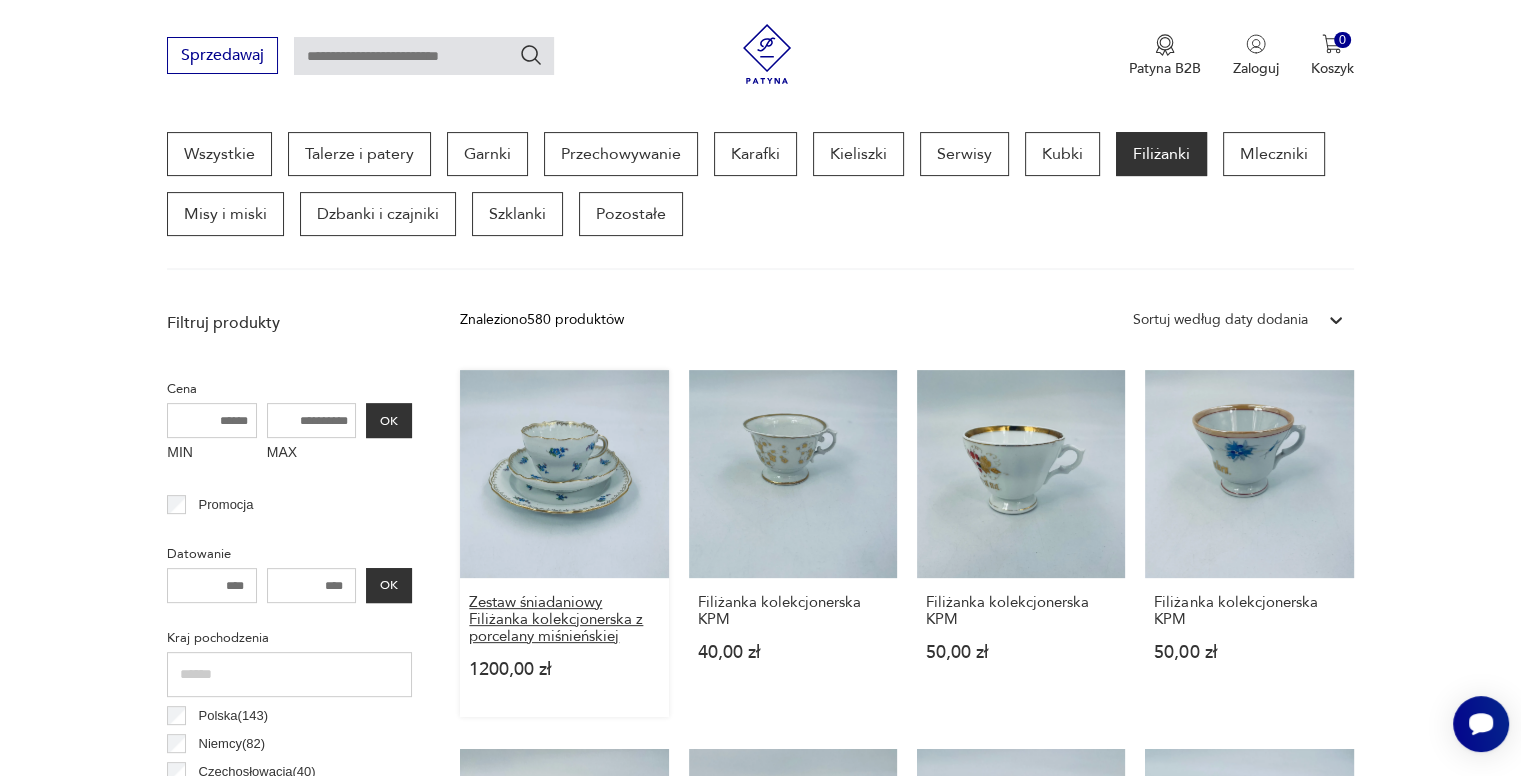 click on "Zestaw śniadaniowy Filiżanka kolekcjonerska z porcelany miśnieńskiej" at bounding box center [564, 619] 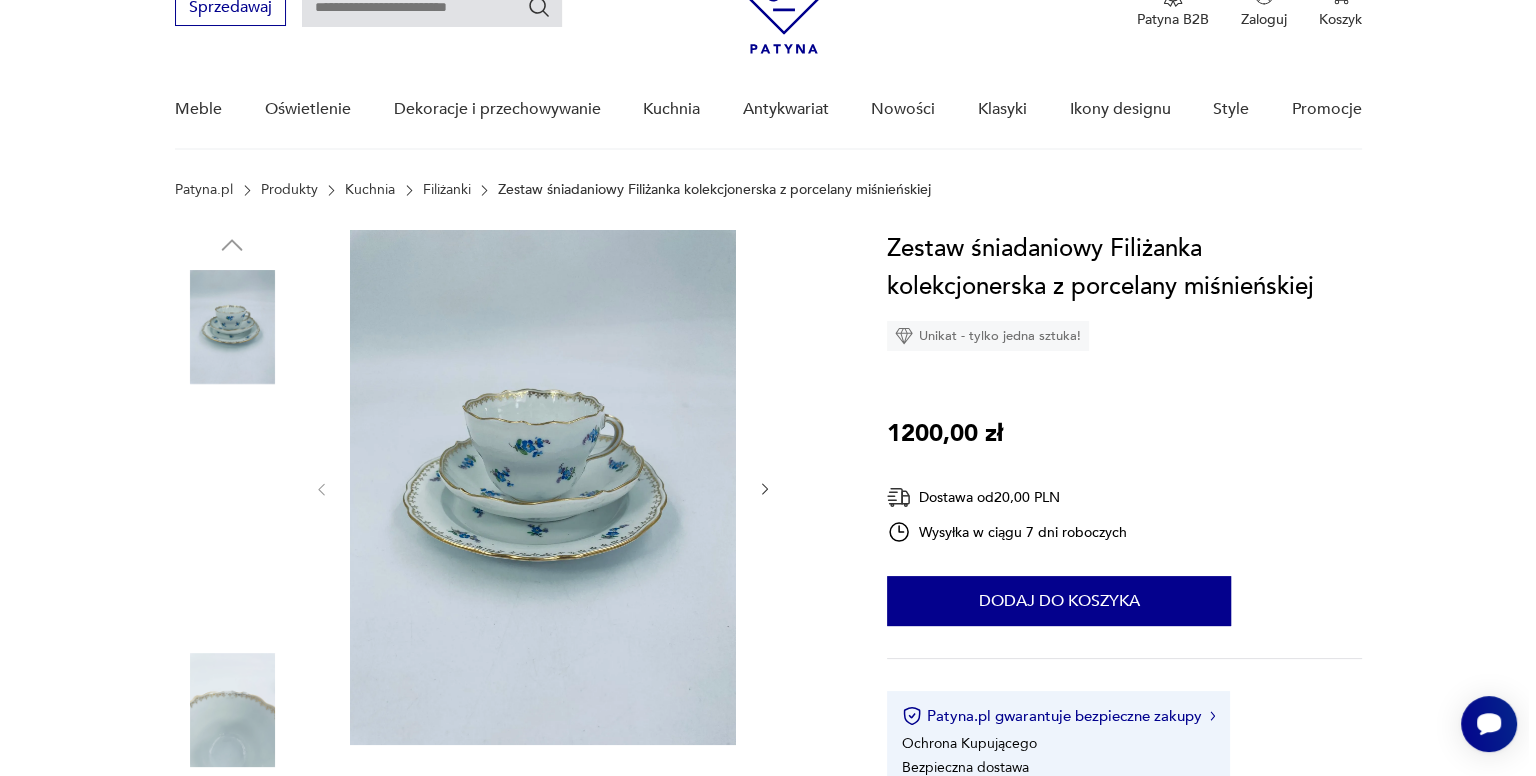 scroll, scrollTop: 200, scrollLeft: 0, axis: vertical 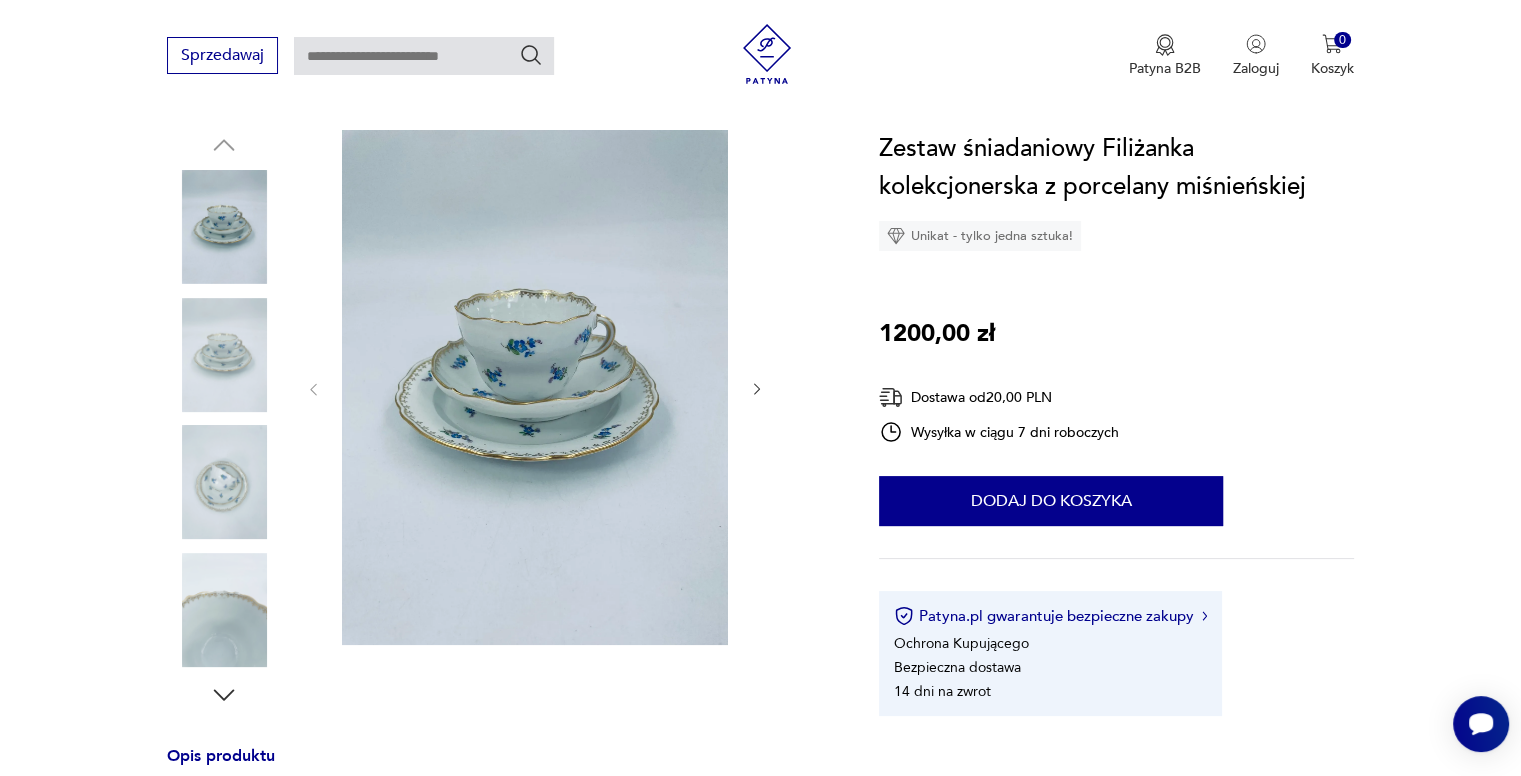click at bounding box center [535, 387] 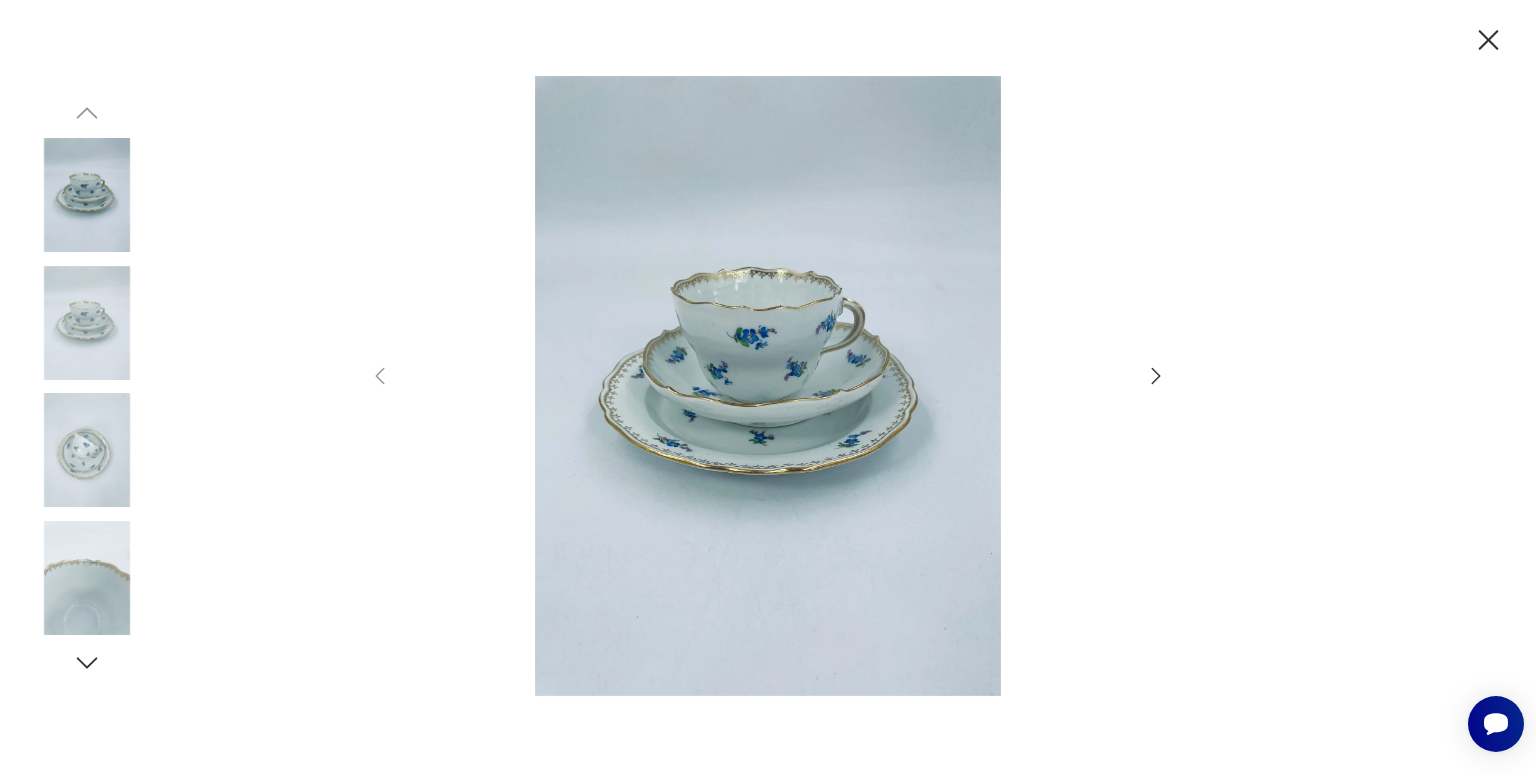 click 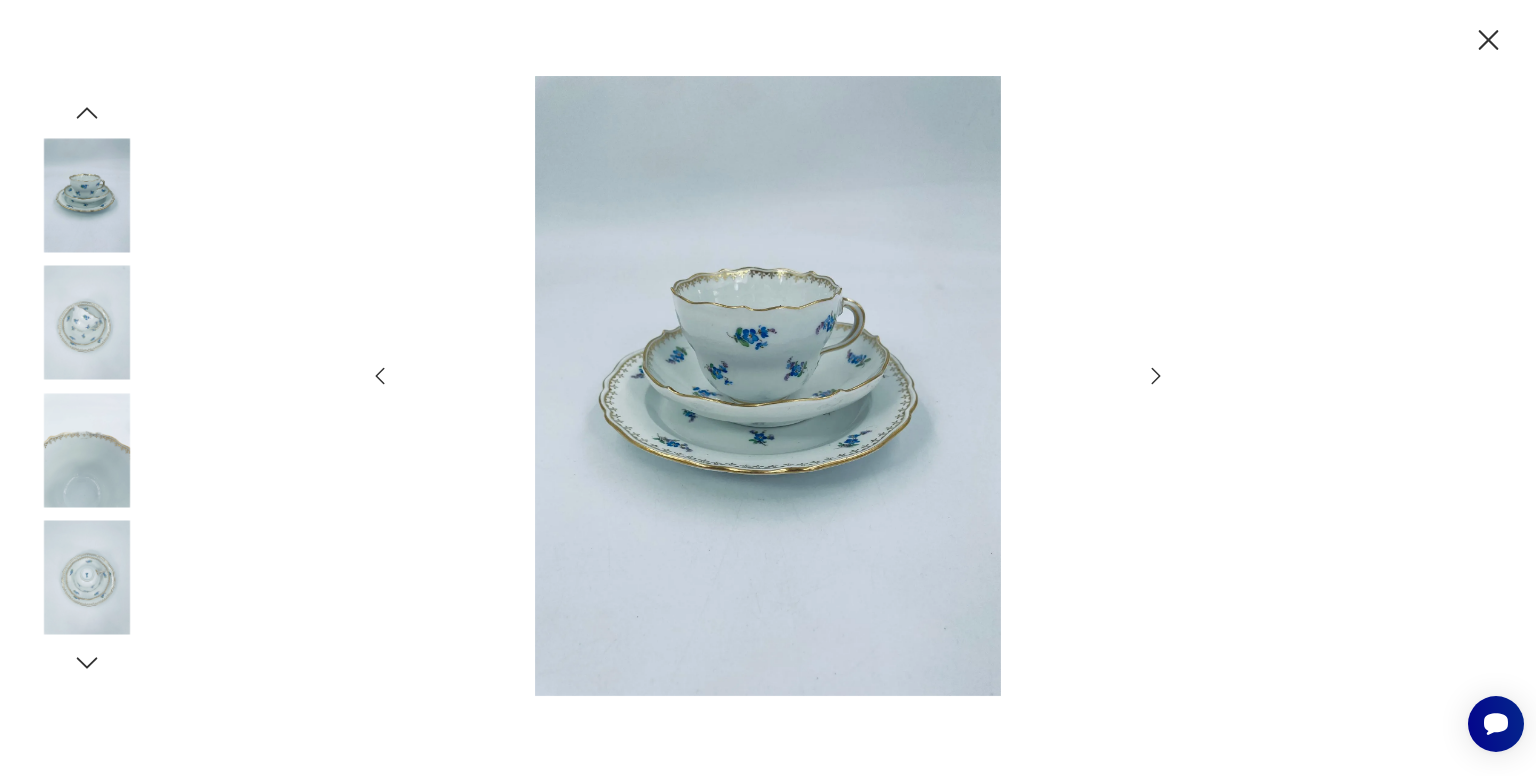 click 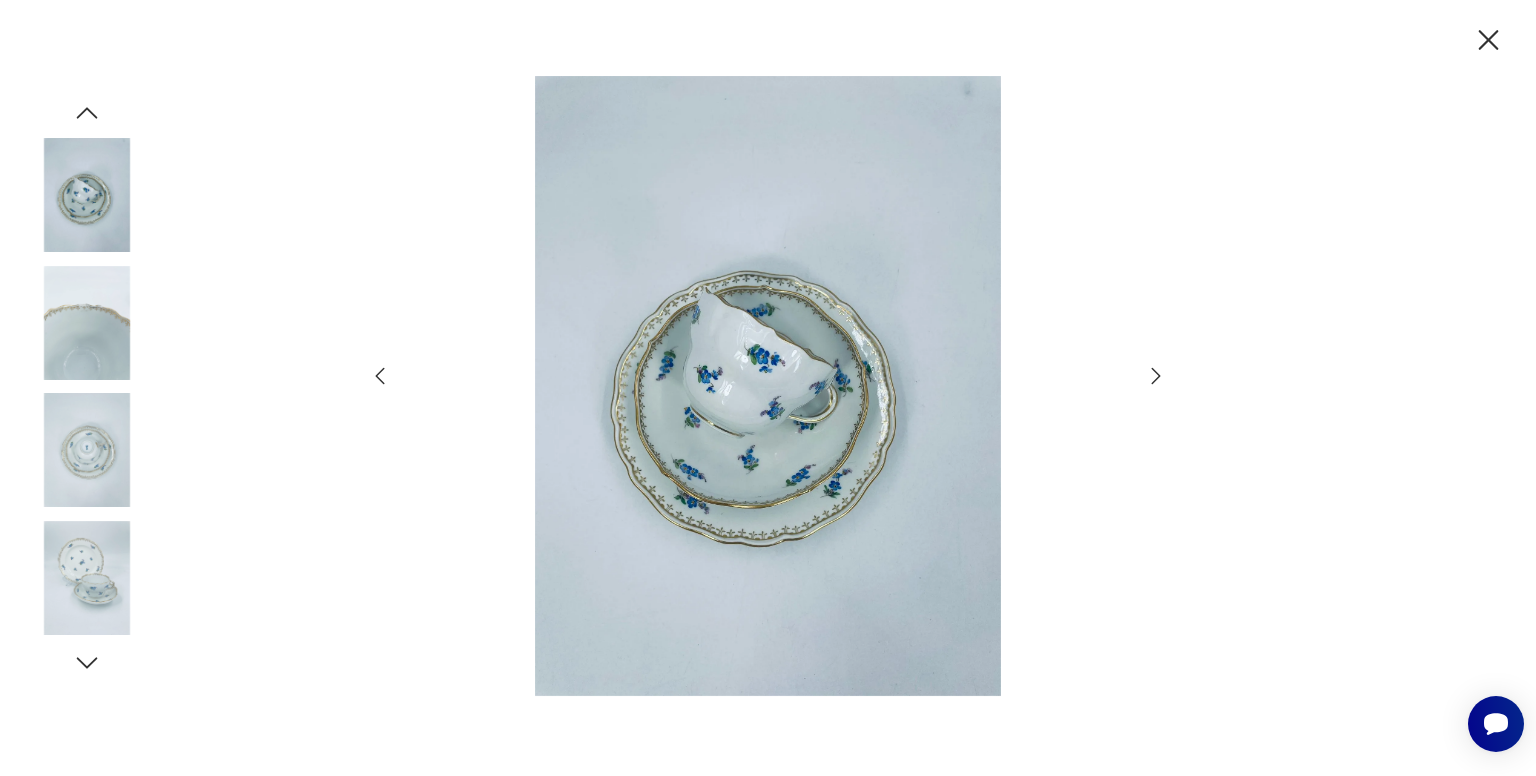 click 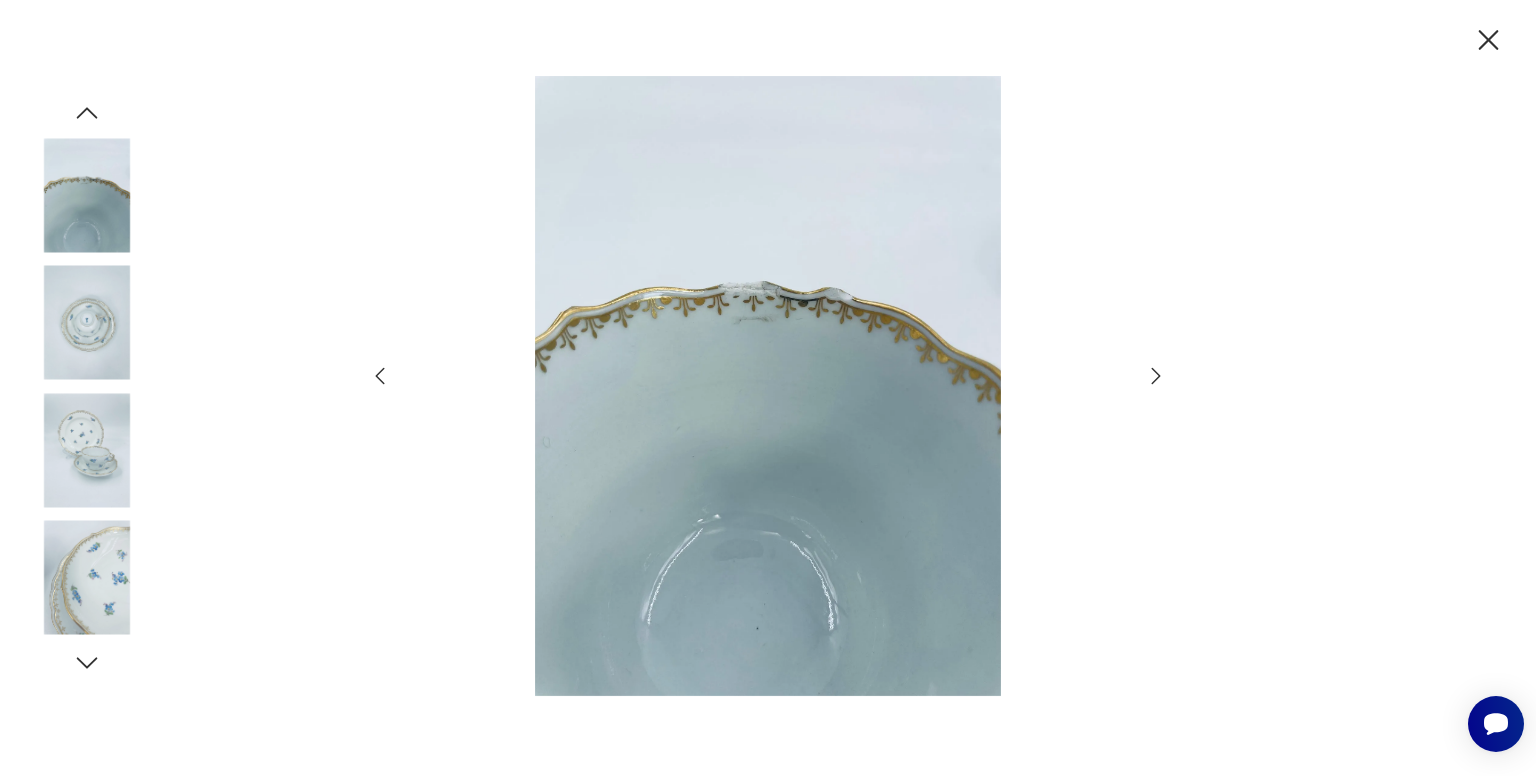 click 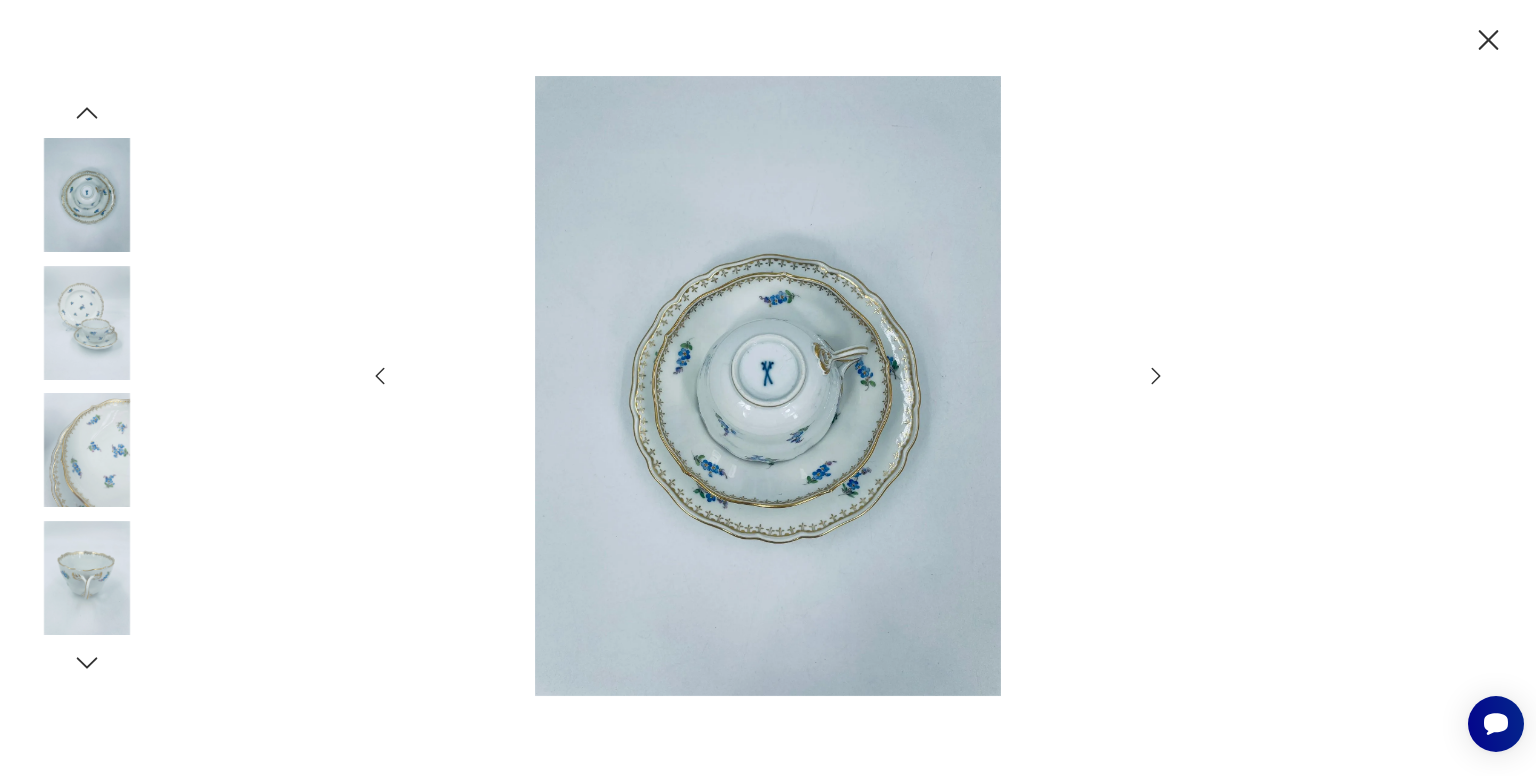 click 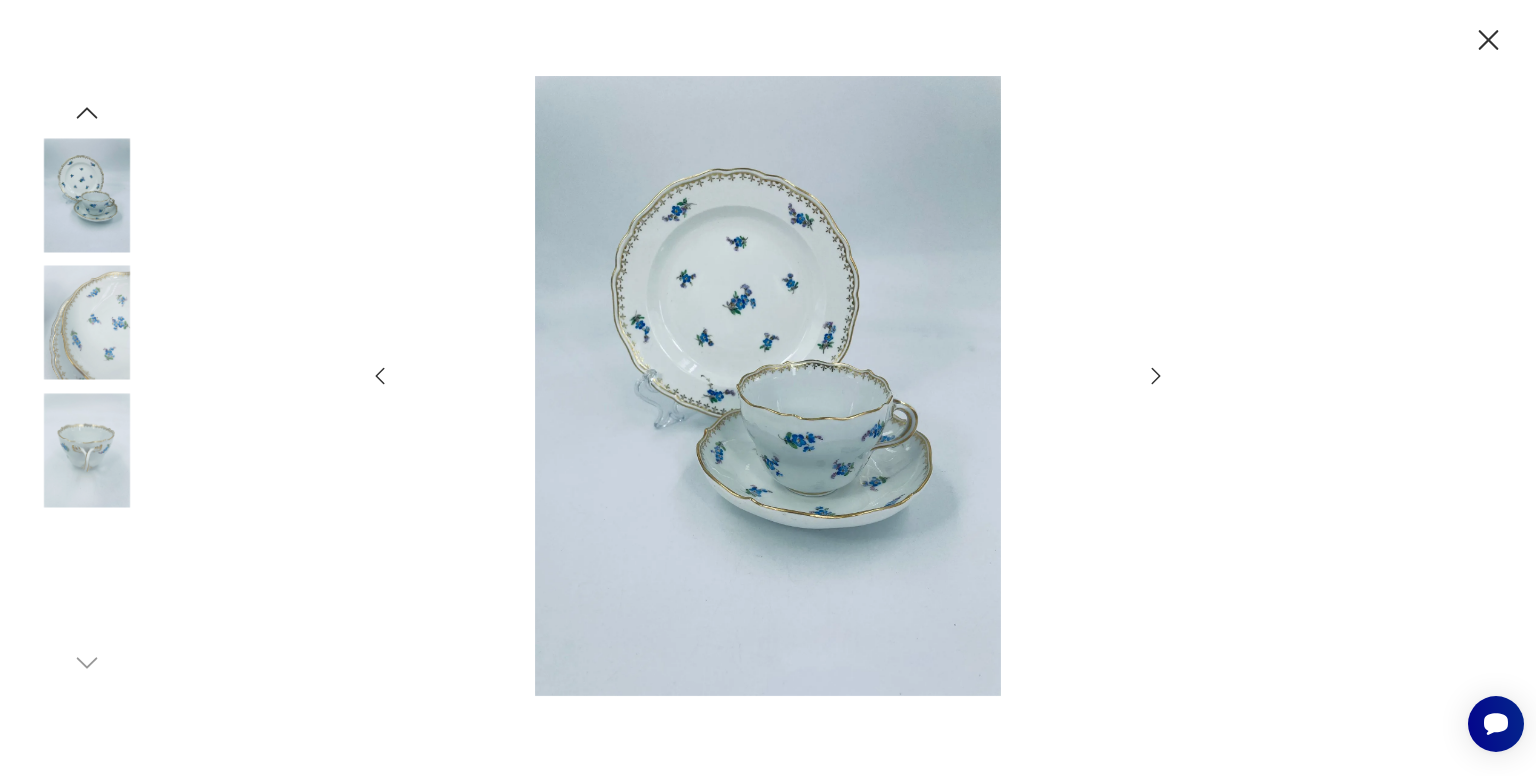 type 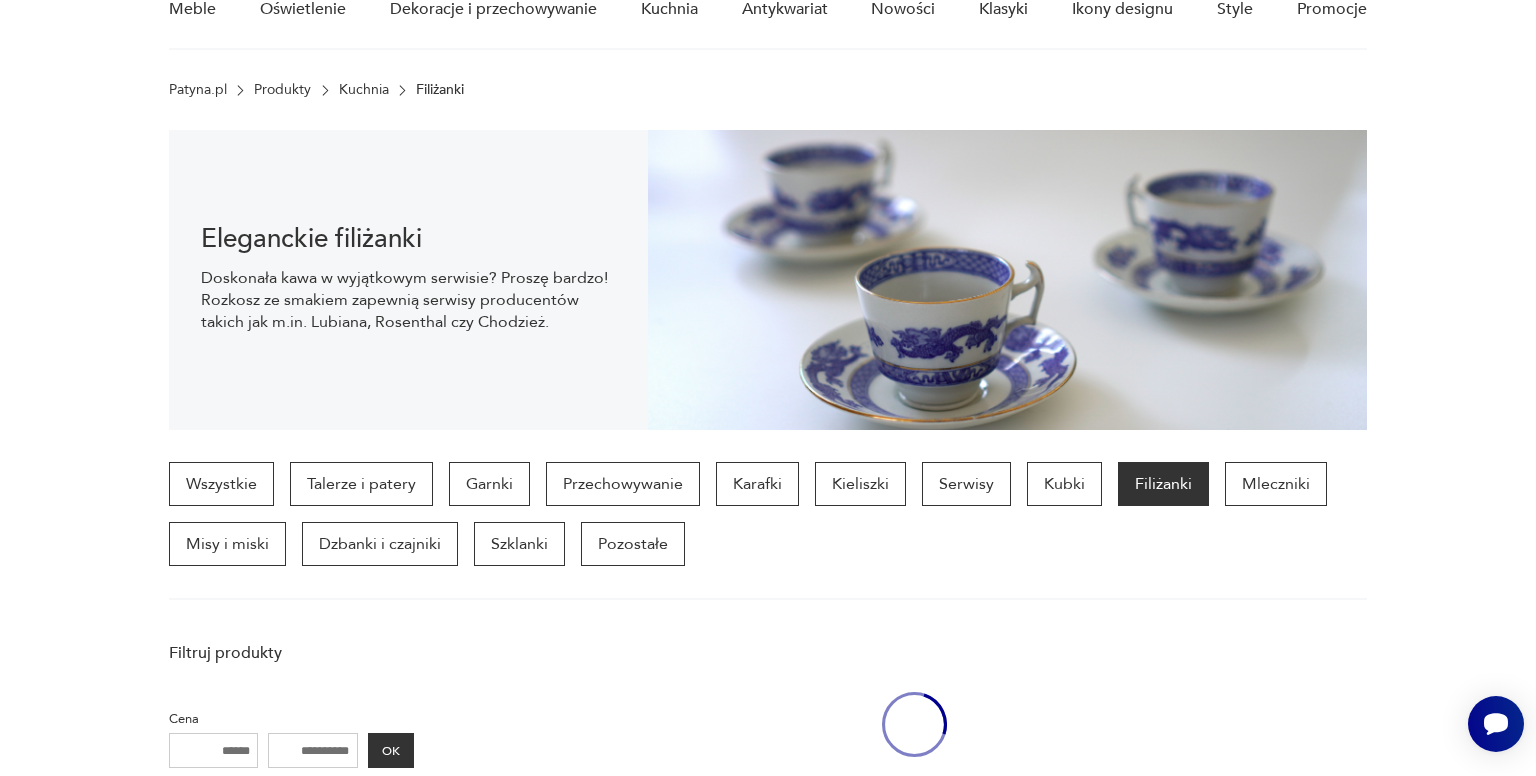 scroll, scrollTop: 528, scrollLeft: 0, axis: vertical 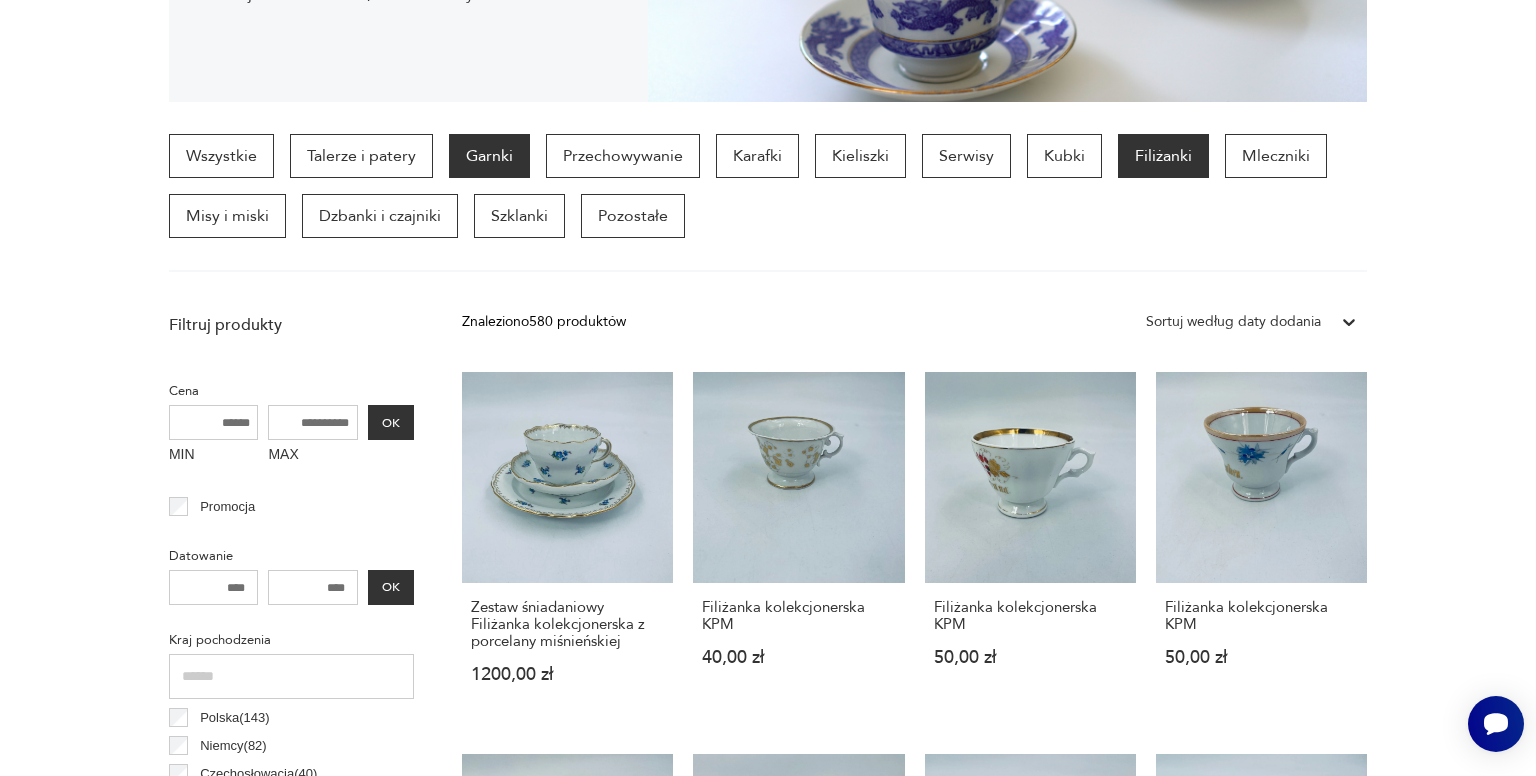 click on "Garnki" at bounding box center (489, 156) 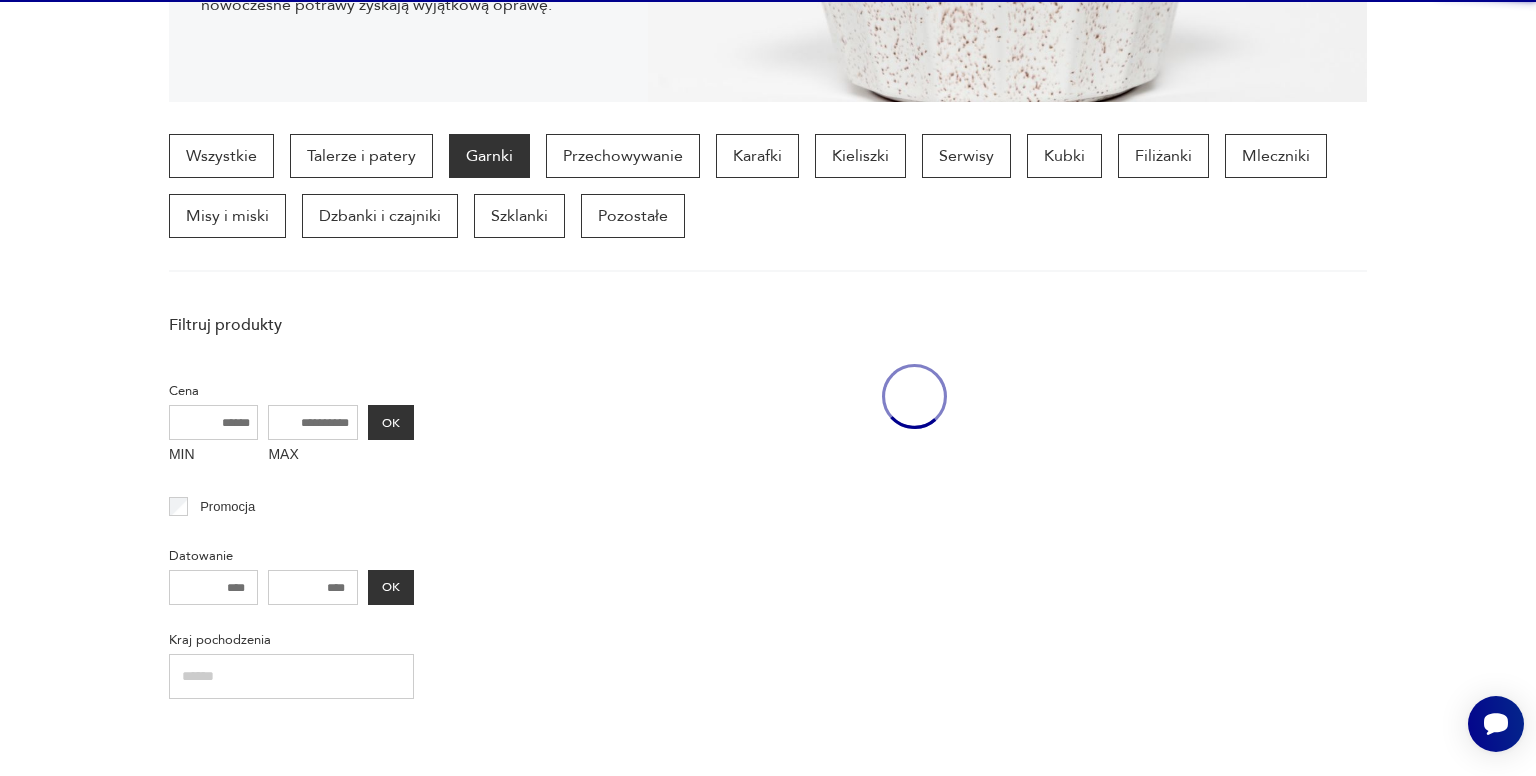 scroll, scrollTop: 530, scrollLeft: 0, axis: vertical 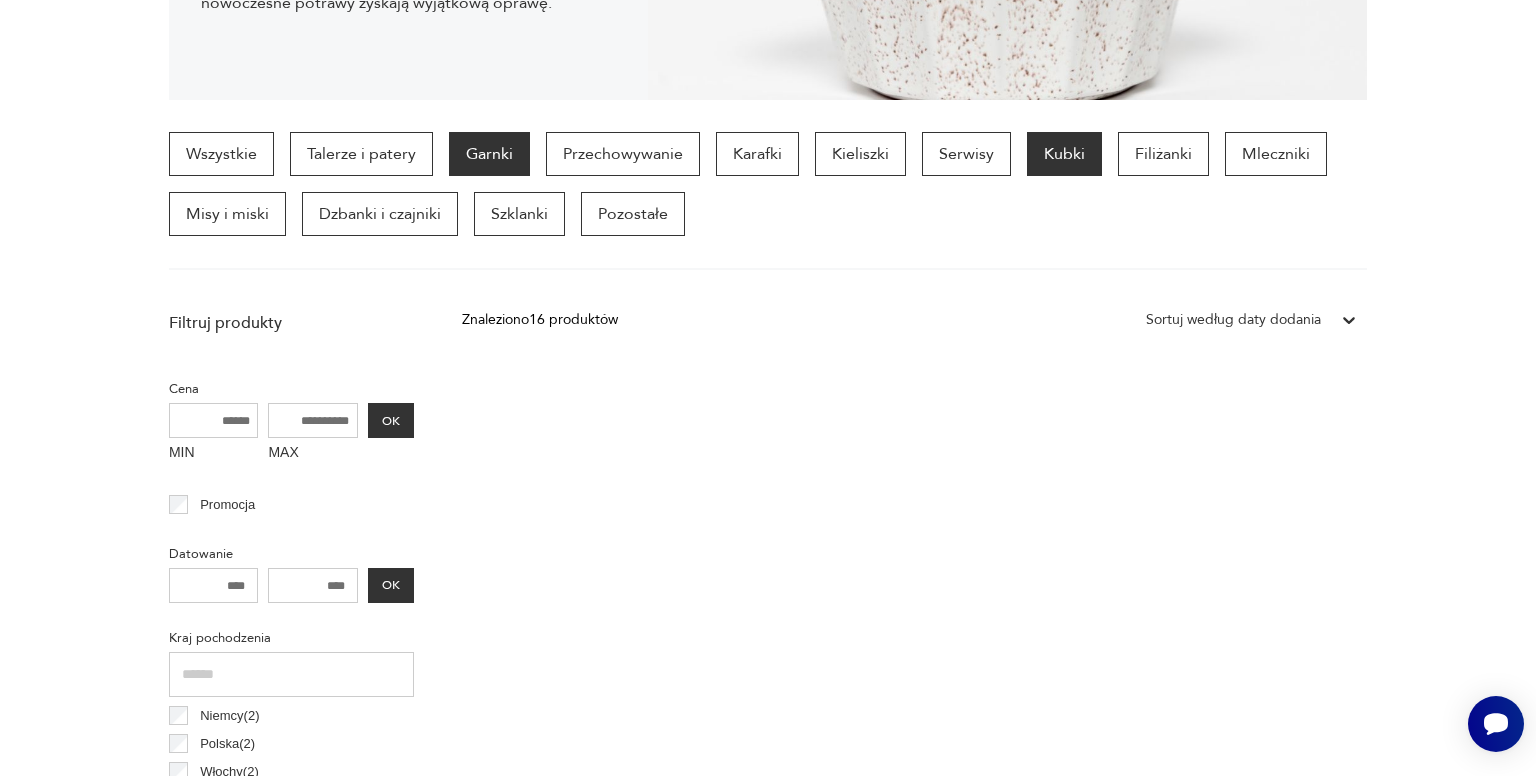 click on "Kubki" at bounding box center [1064, 154] 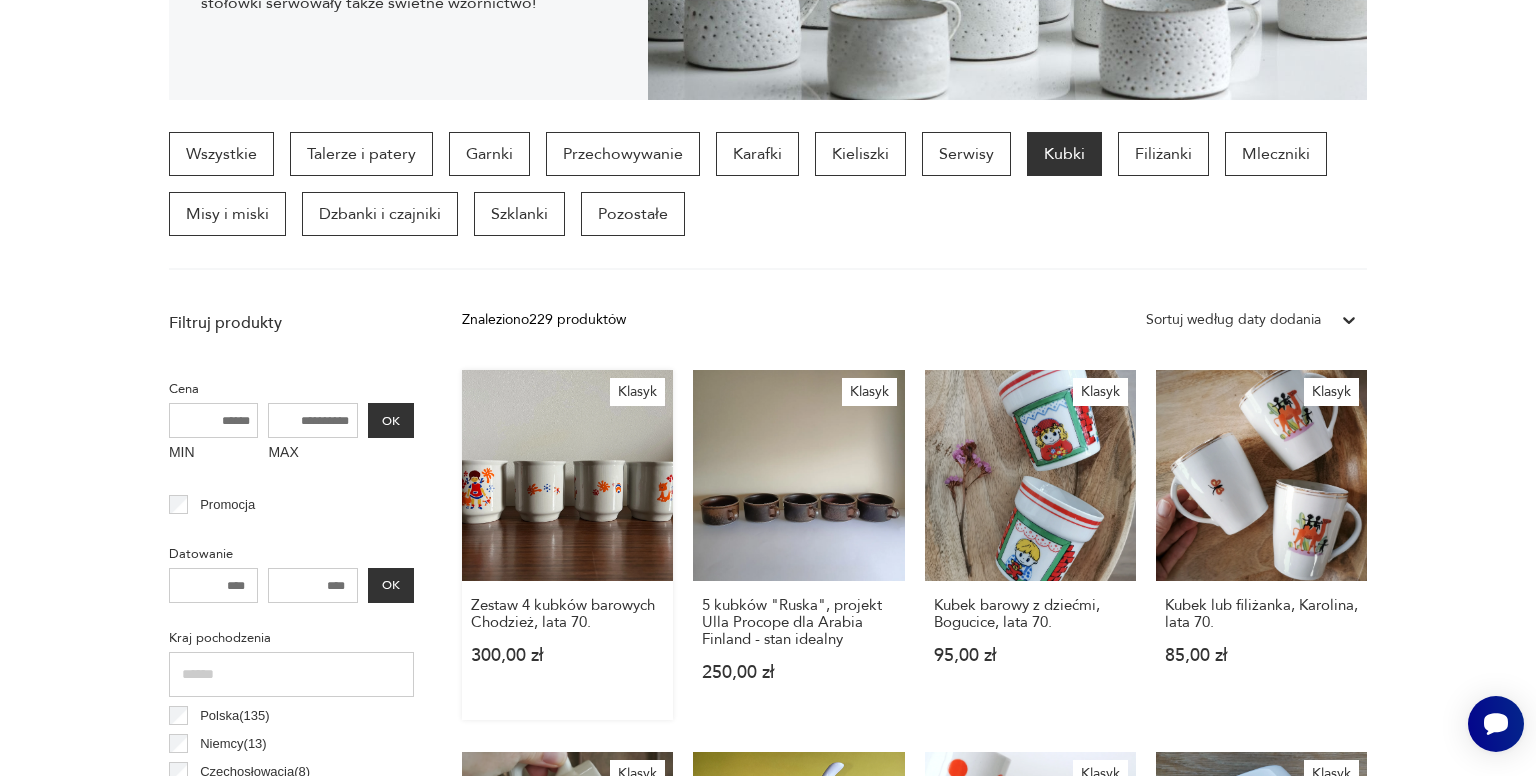 click on "Klasyk Zestaw [NUMBER] kubków barowych Chodzież, lata [YEAR]. [PRICE]" at bounding box center (567, 545) 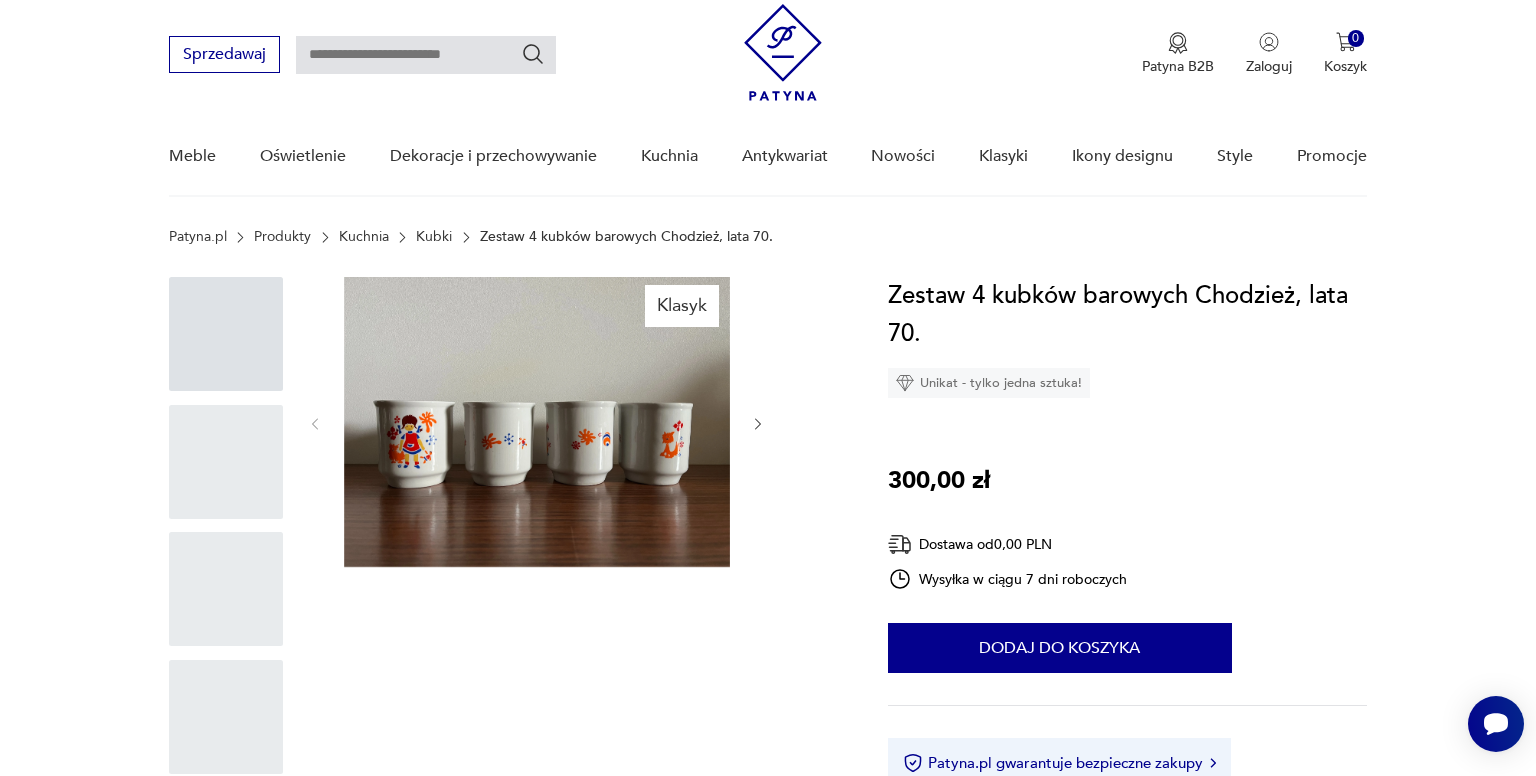 scroll, scrollTop: 0, scrollLeft: 0, axis: both 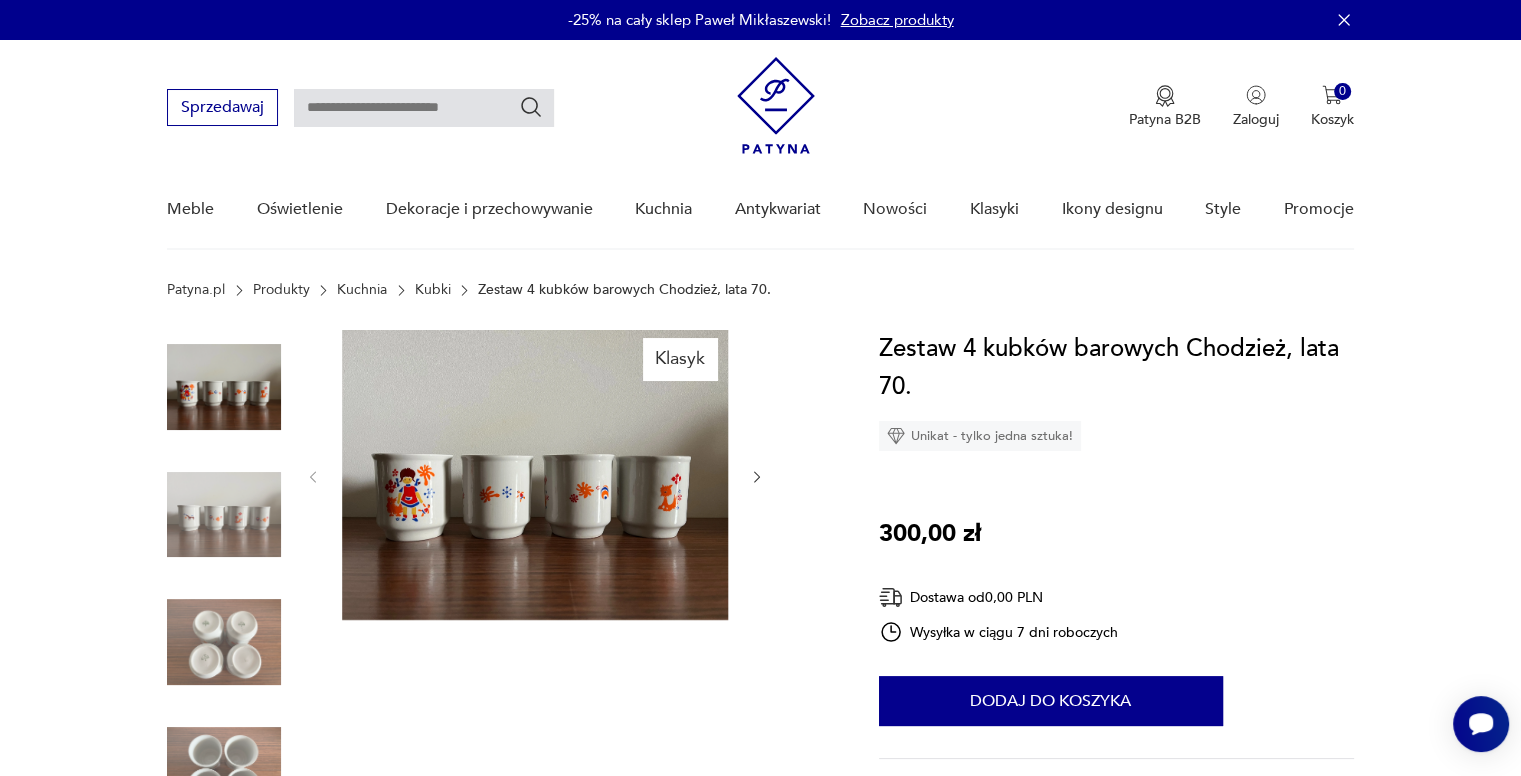 click at bounding box center (535, 475) 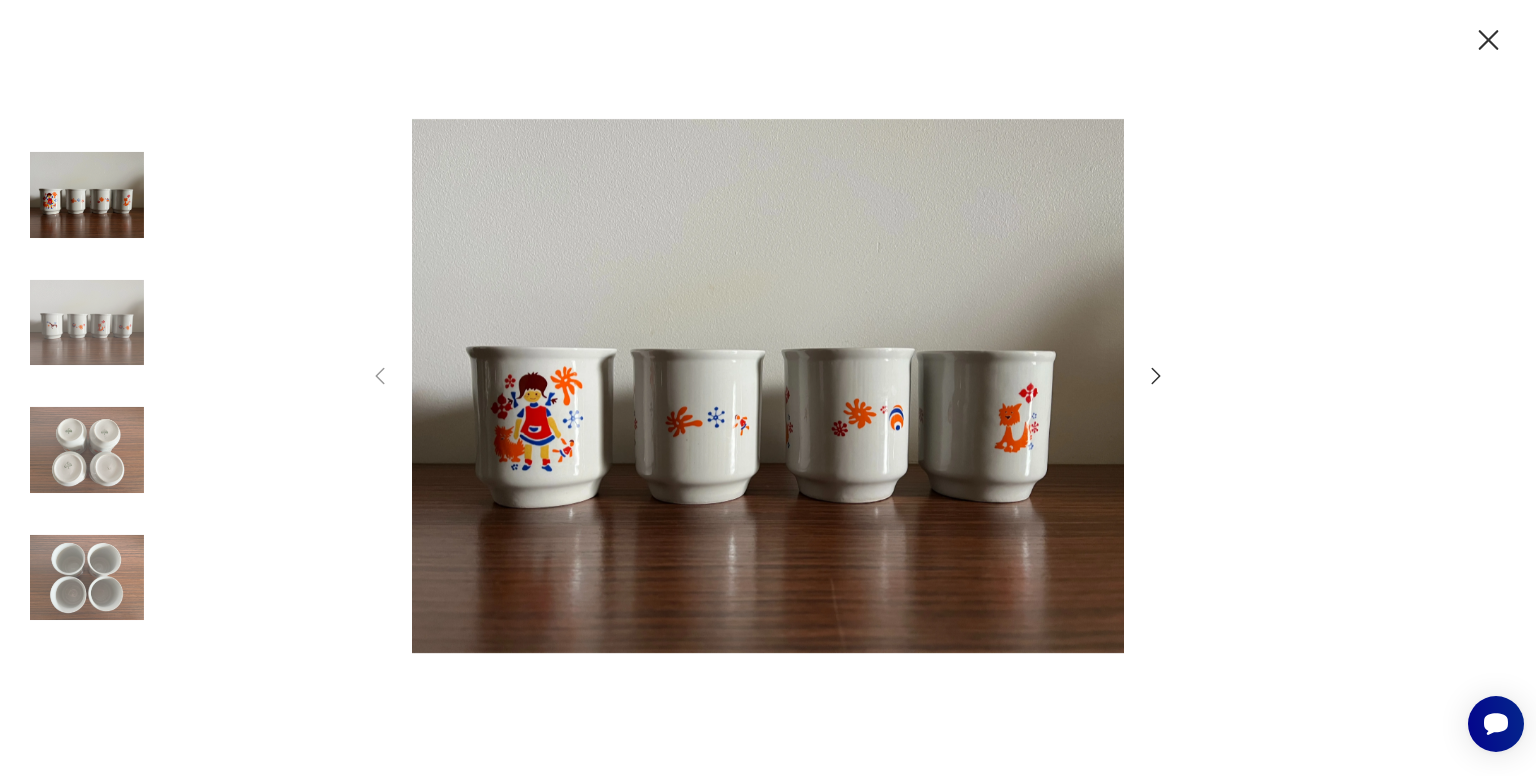 click 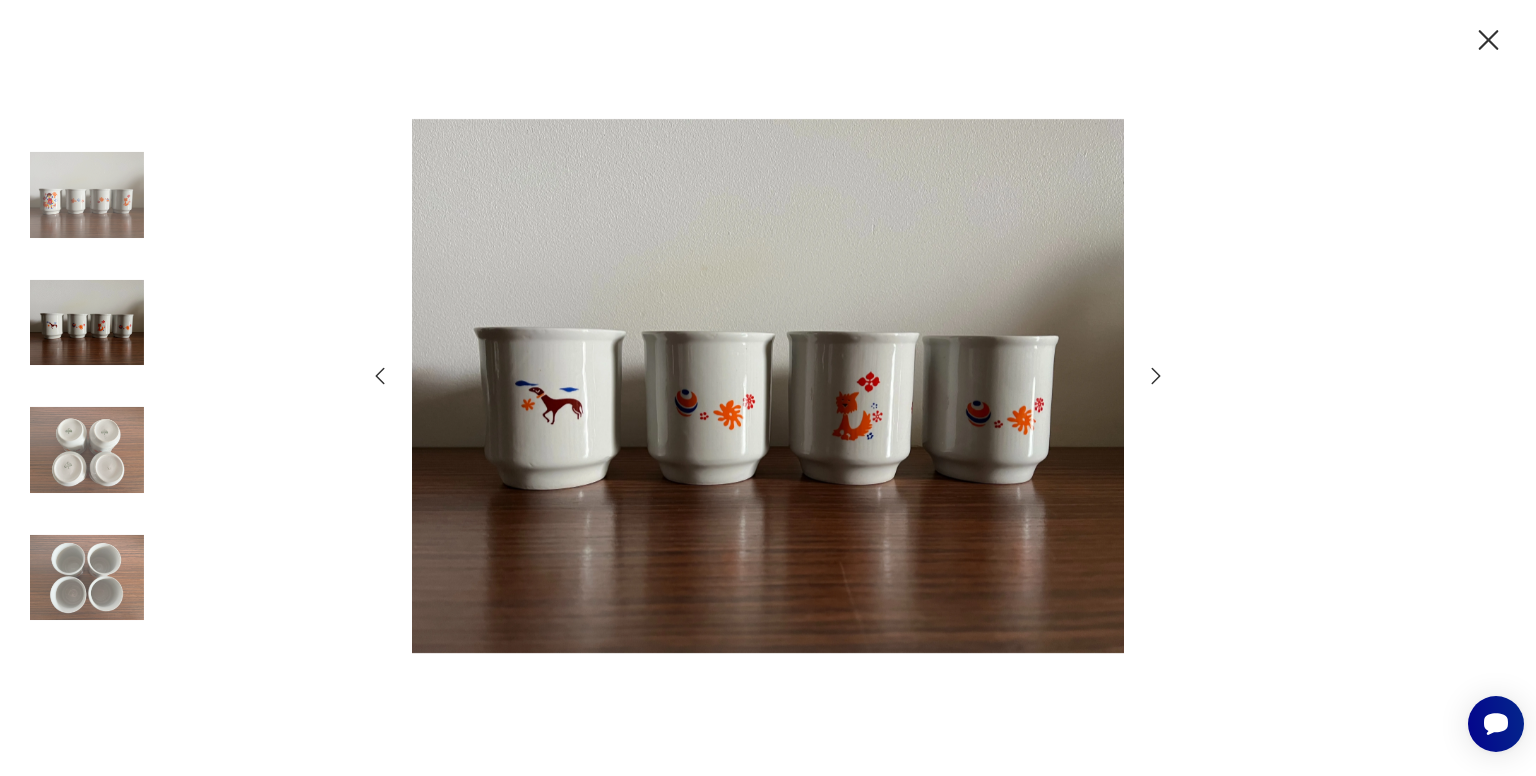 click 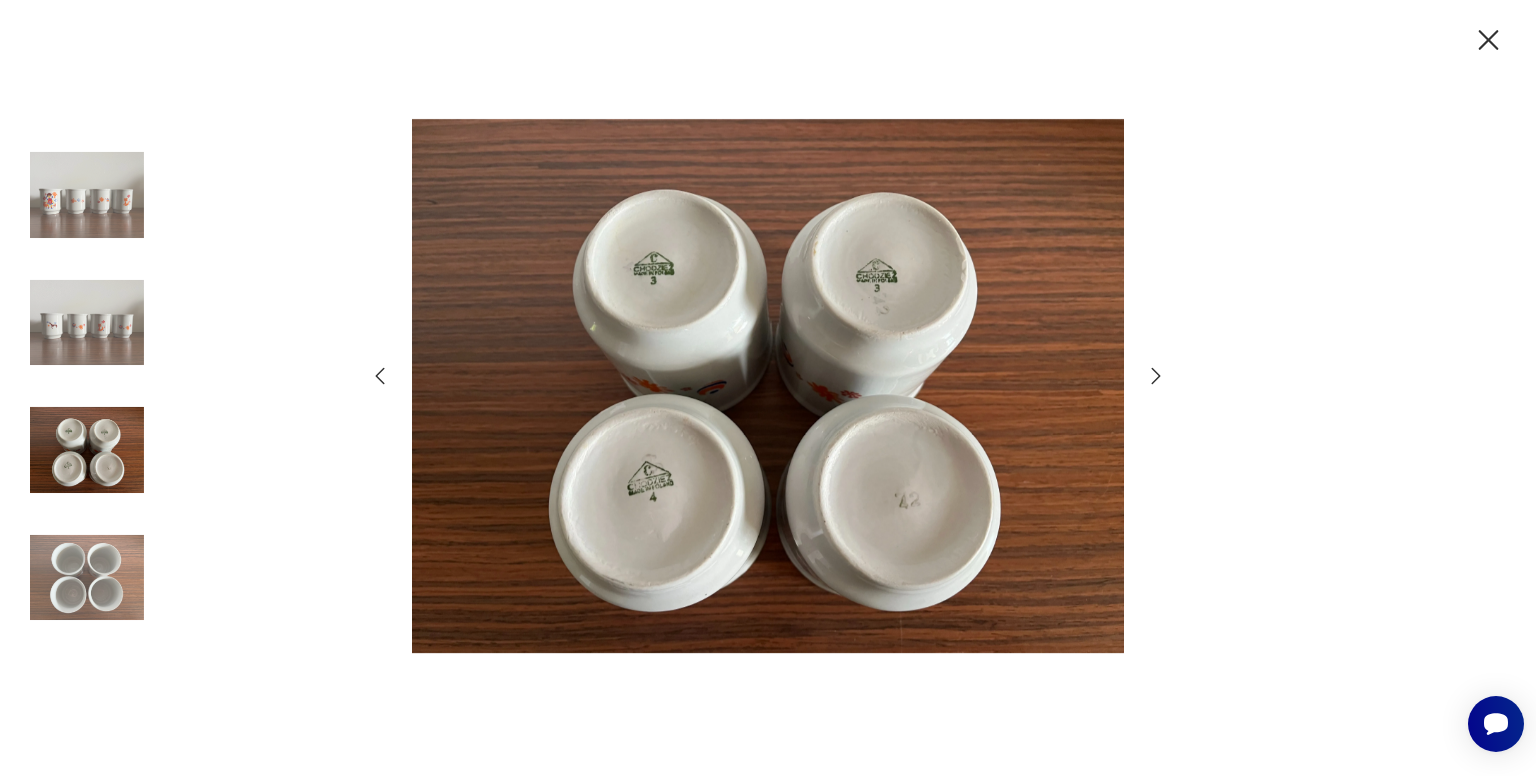 click 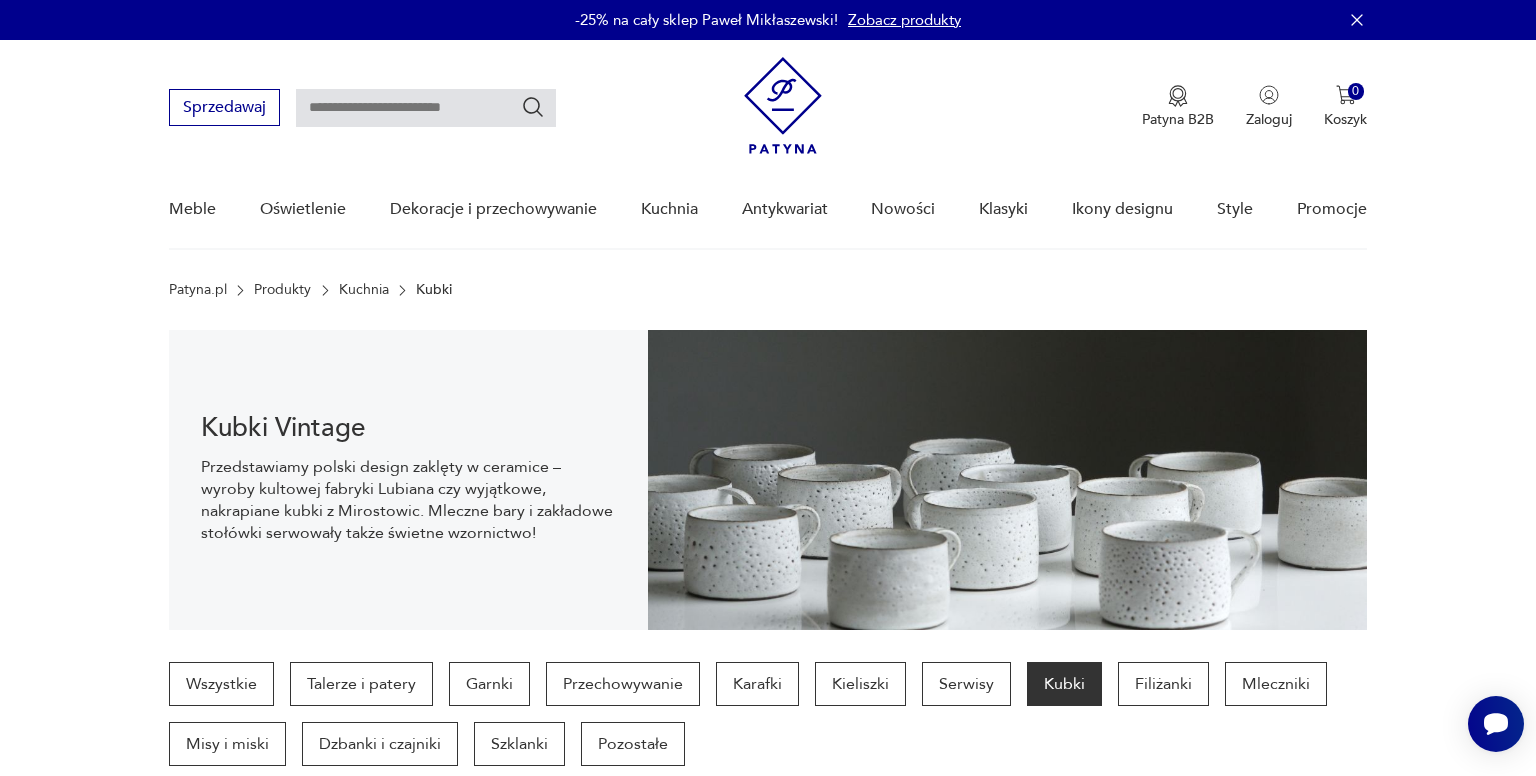 scroll, scrollTop: 530, scrollLeft: 0, axis: vertical 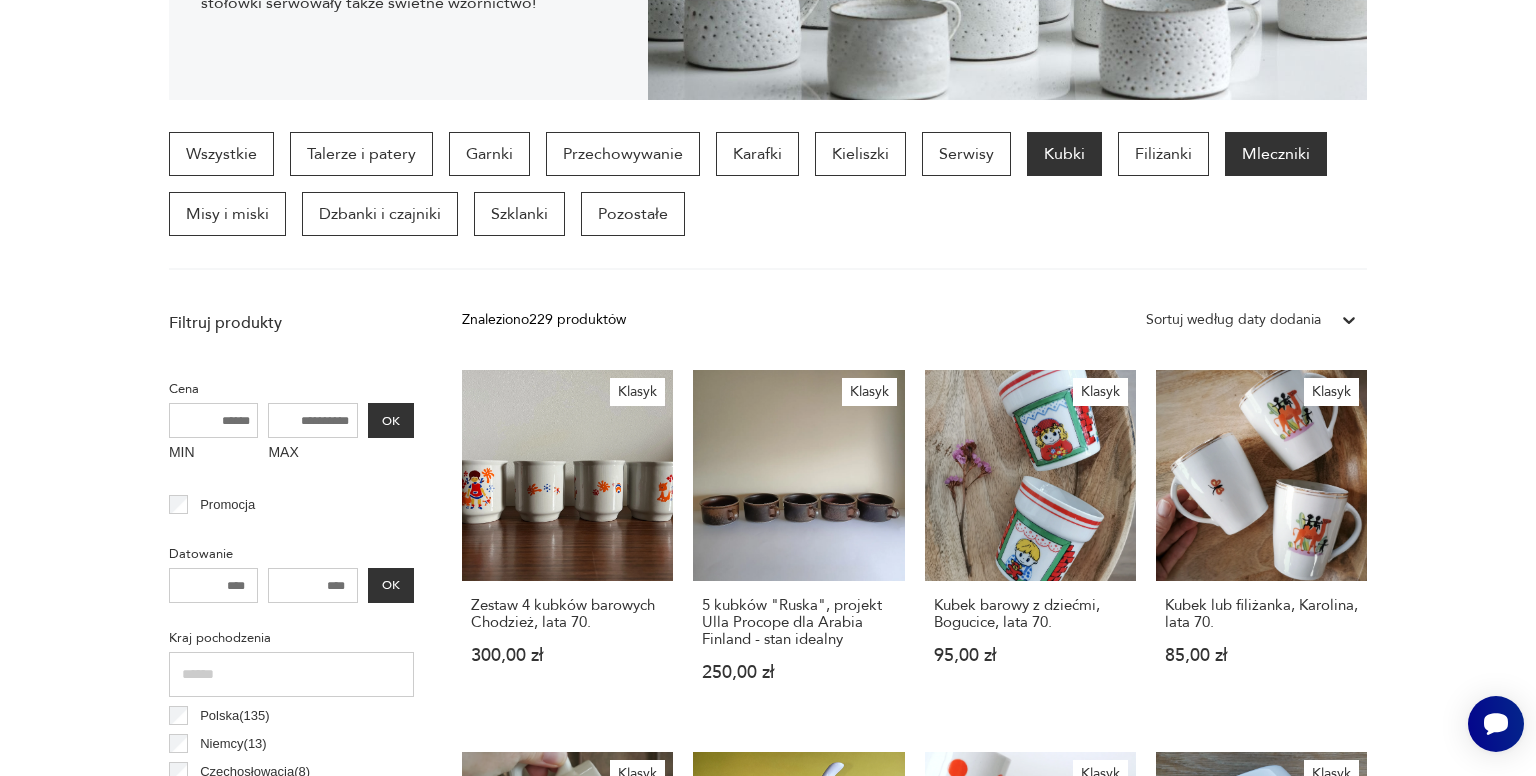 click on "Mleczniki" at bounding box center [1276, 154] 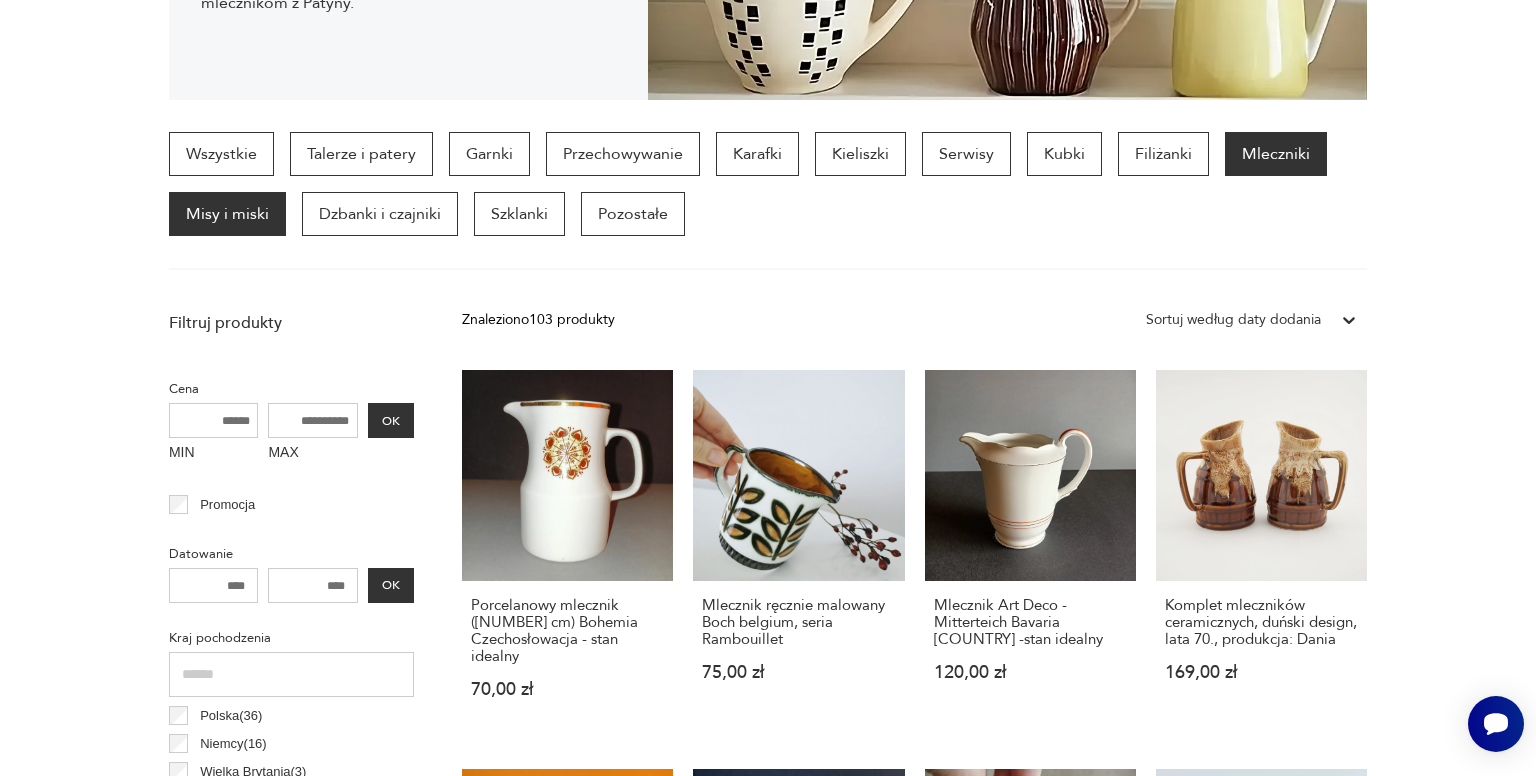 click on "Misy i miski" at bounding box center (227, 214) 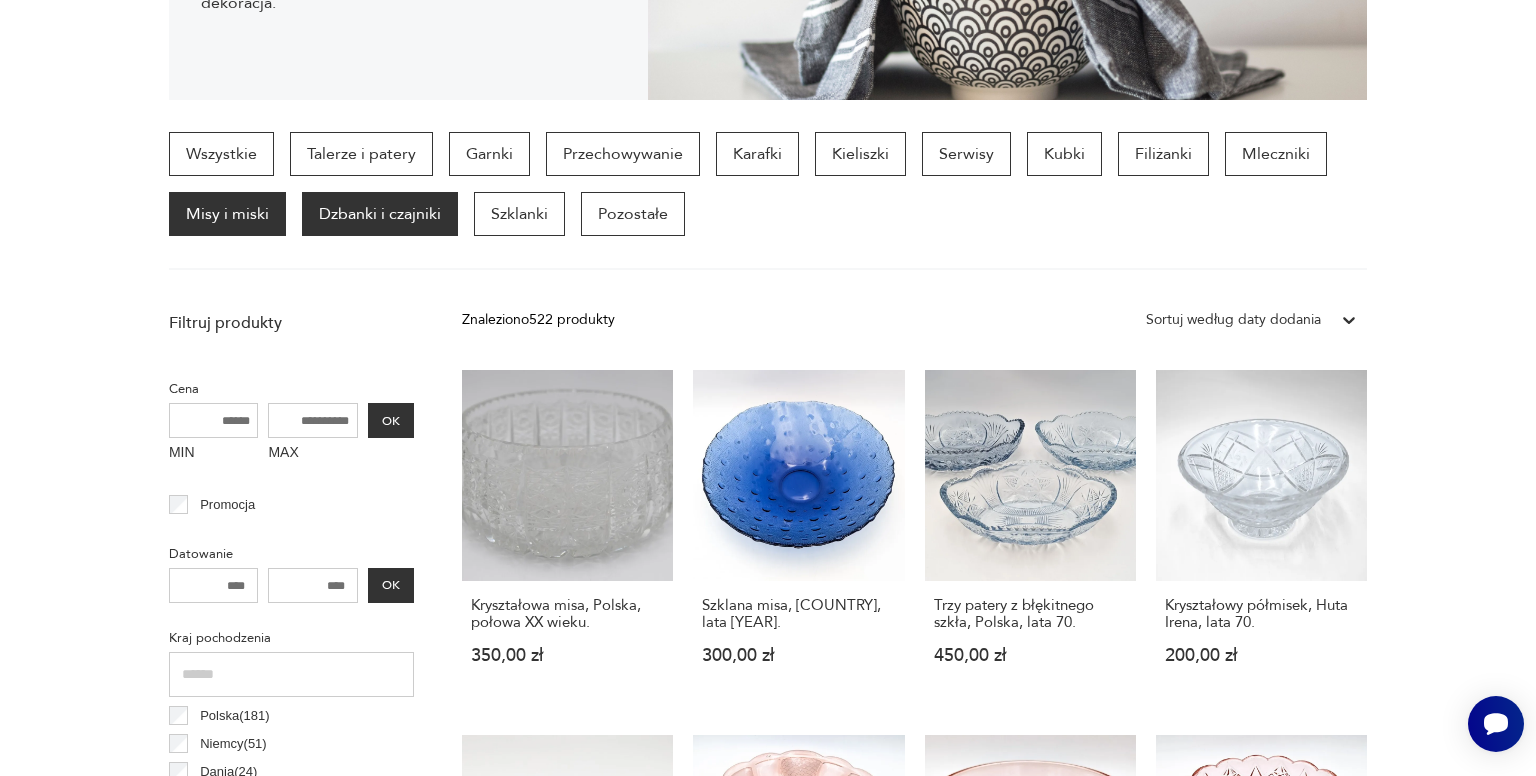 click on "Dzbanki i czajniki" at bounding box center (380, 214) 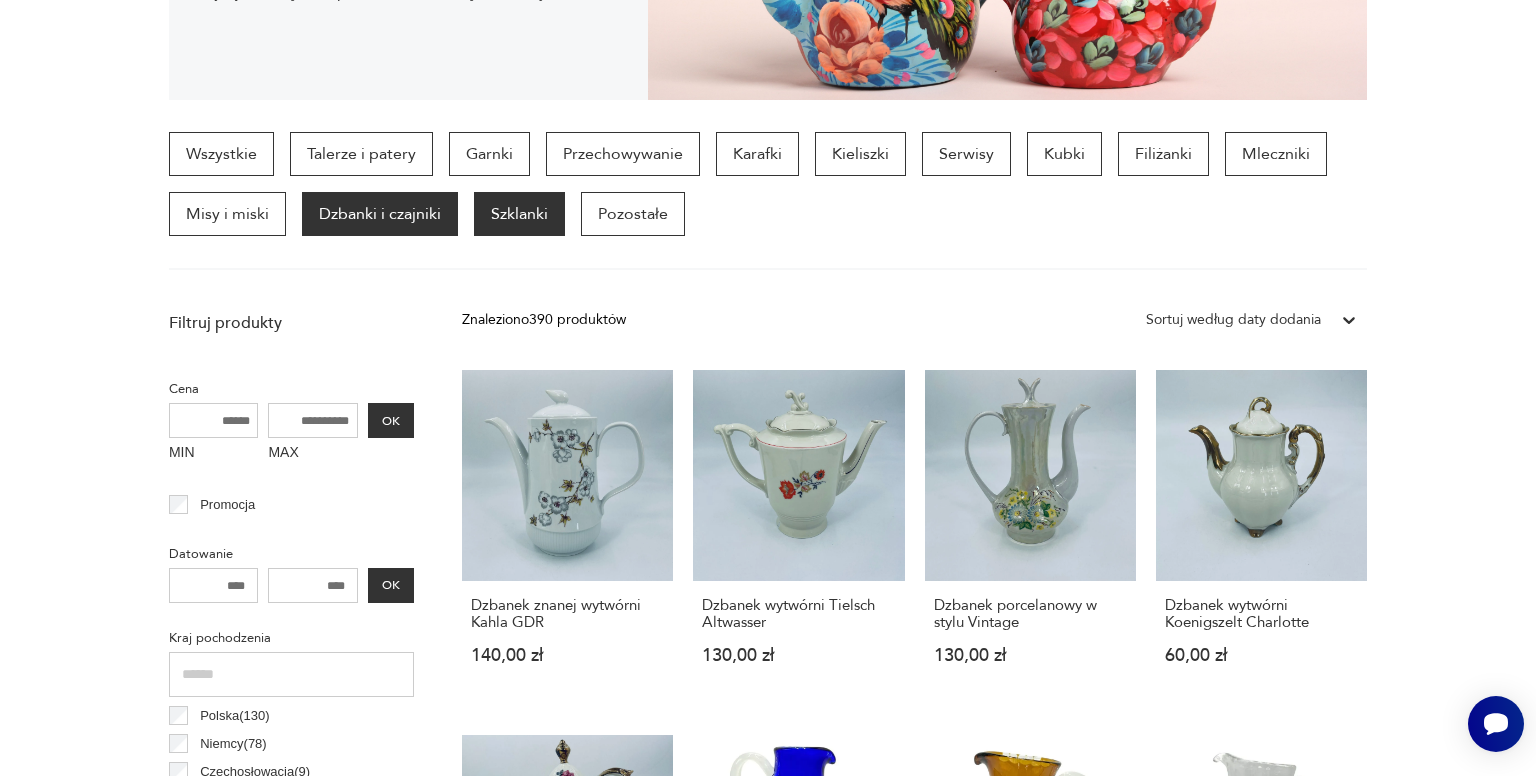 click on "Szklanki" at bounding box center (519, 214) 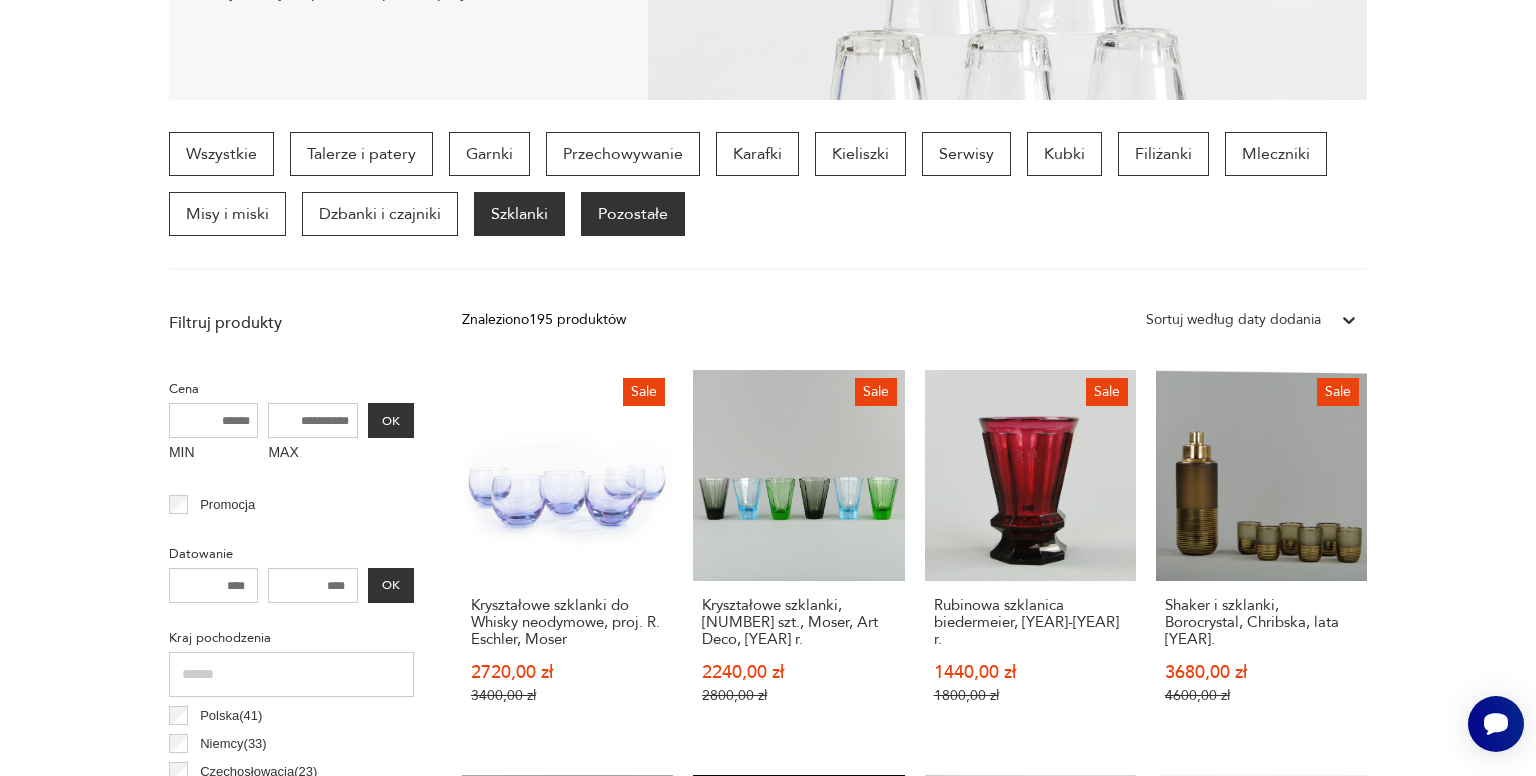 click on "Pozostałe" at bounding box center (633, 214) 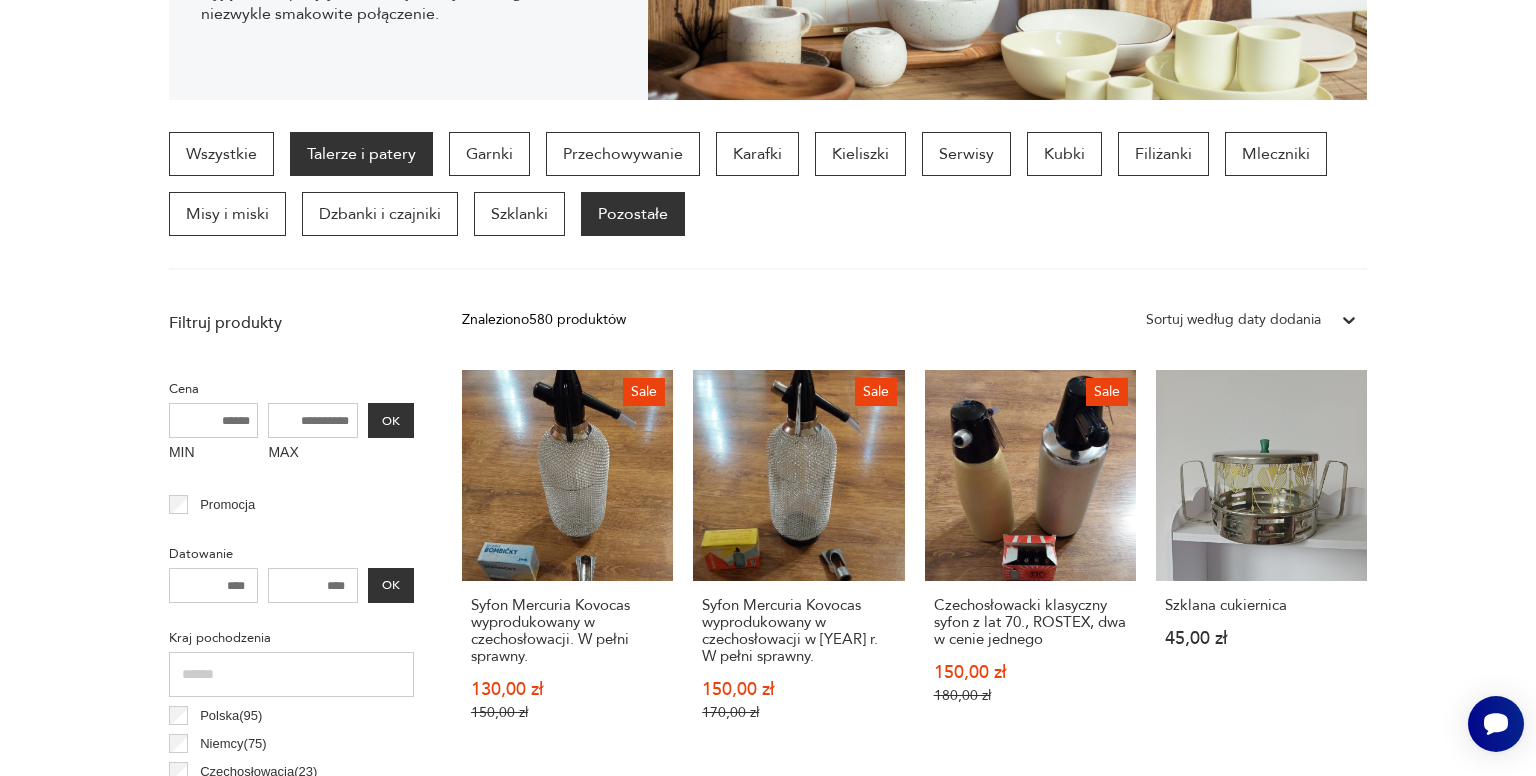 click on "Talerze i patery" at bounding box center [361, 154] 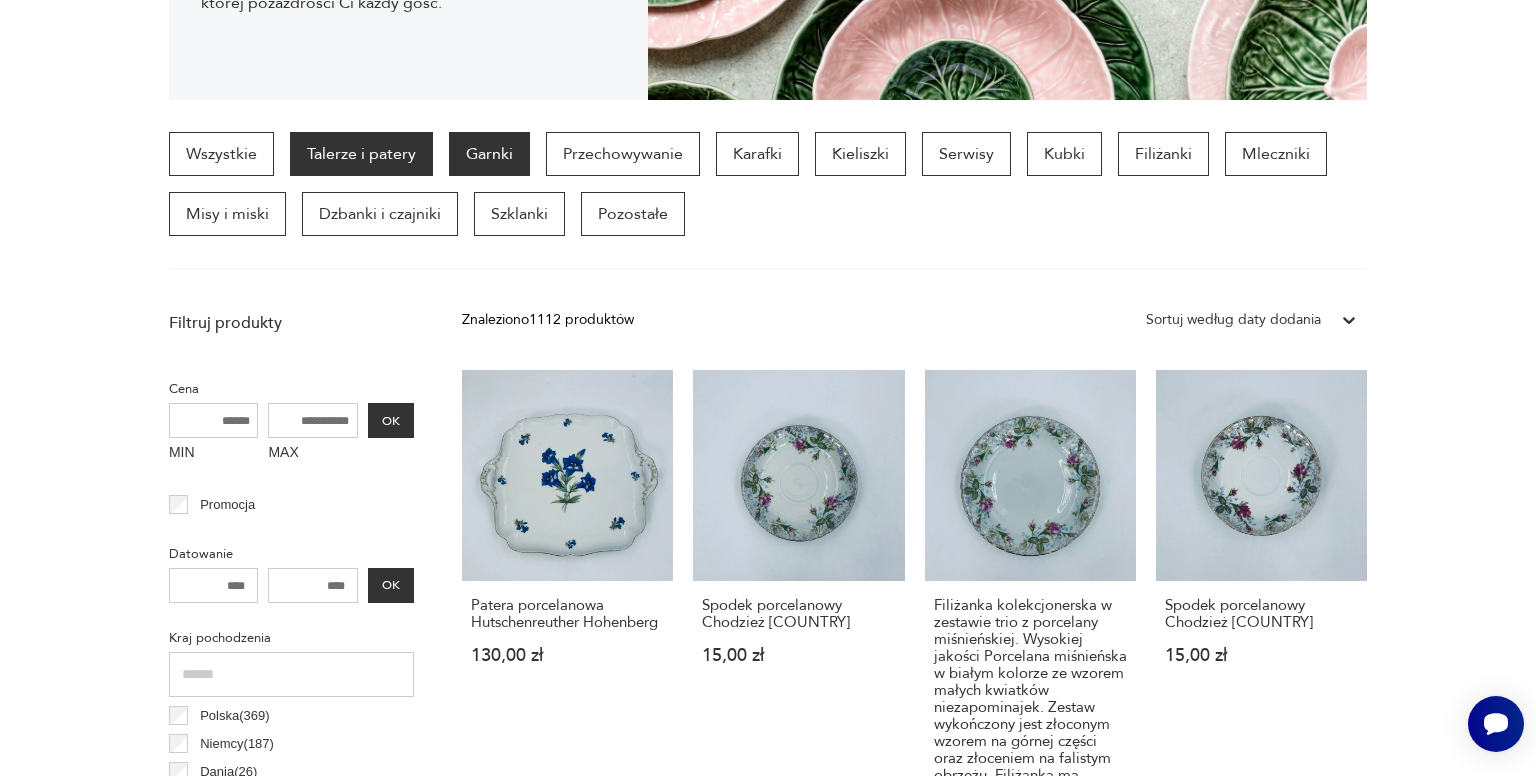 click on "Garnki" at bounding box center [489, 154] 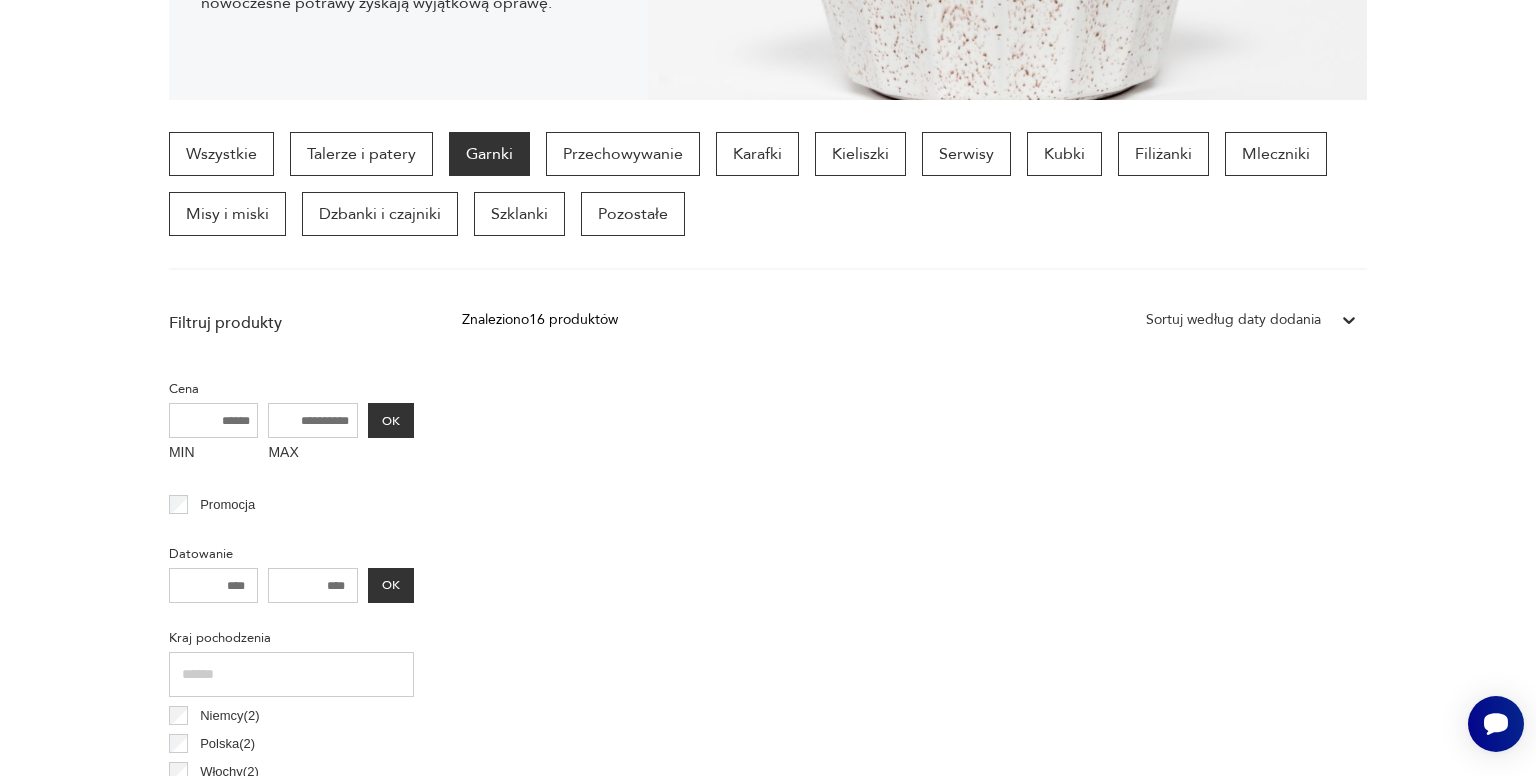 click on "Garnki" at bounding box center (489, 154) 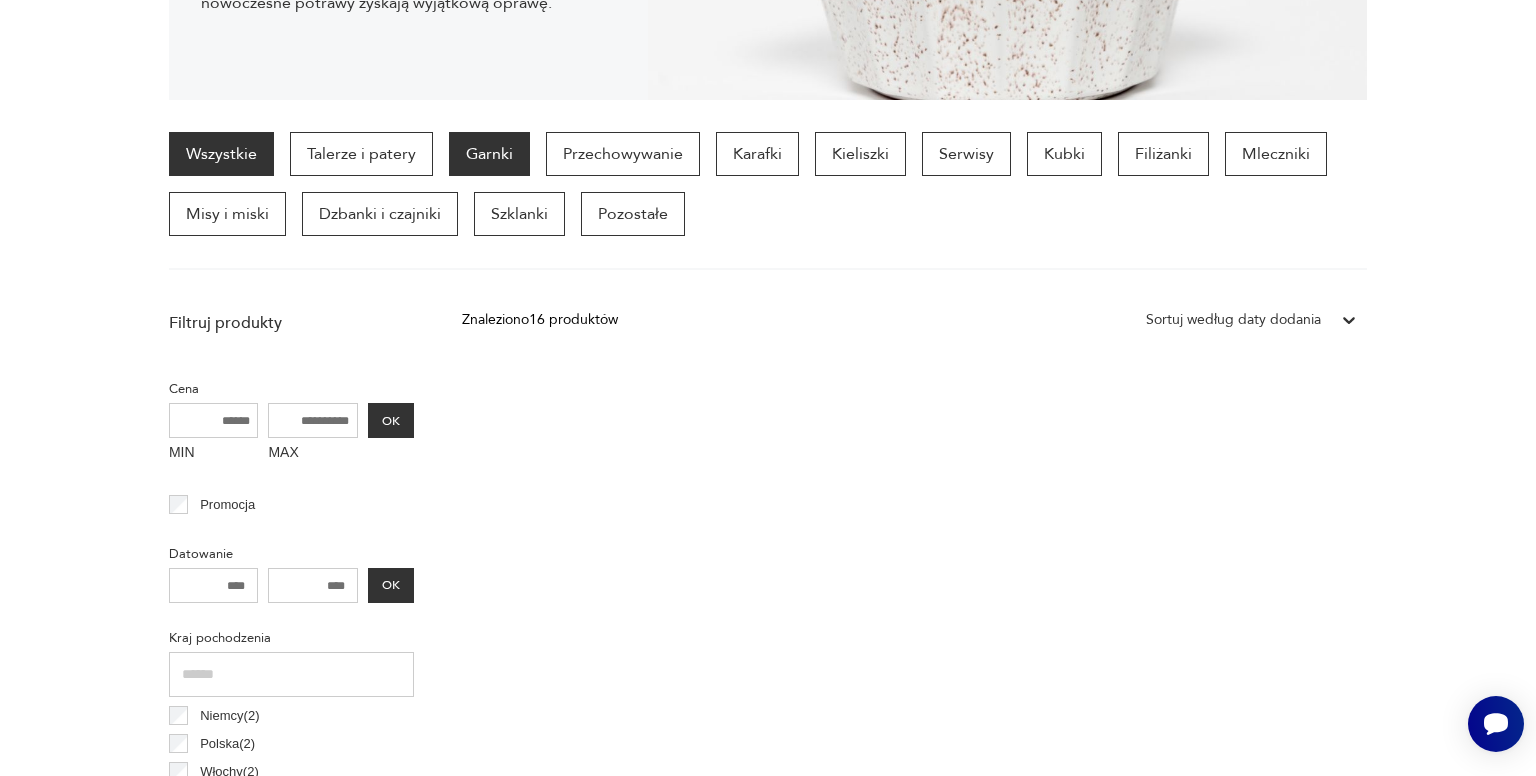 click on "Wszystkie" at bounding box center (221, 154) 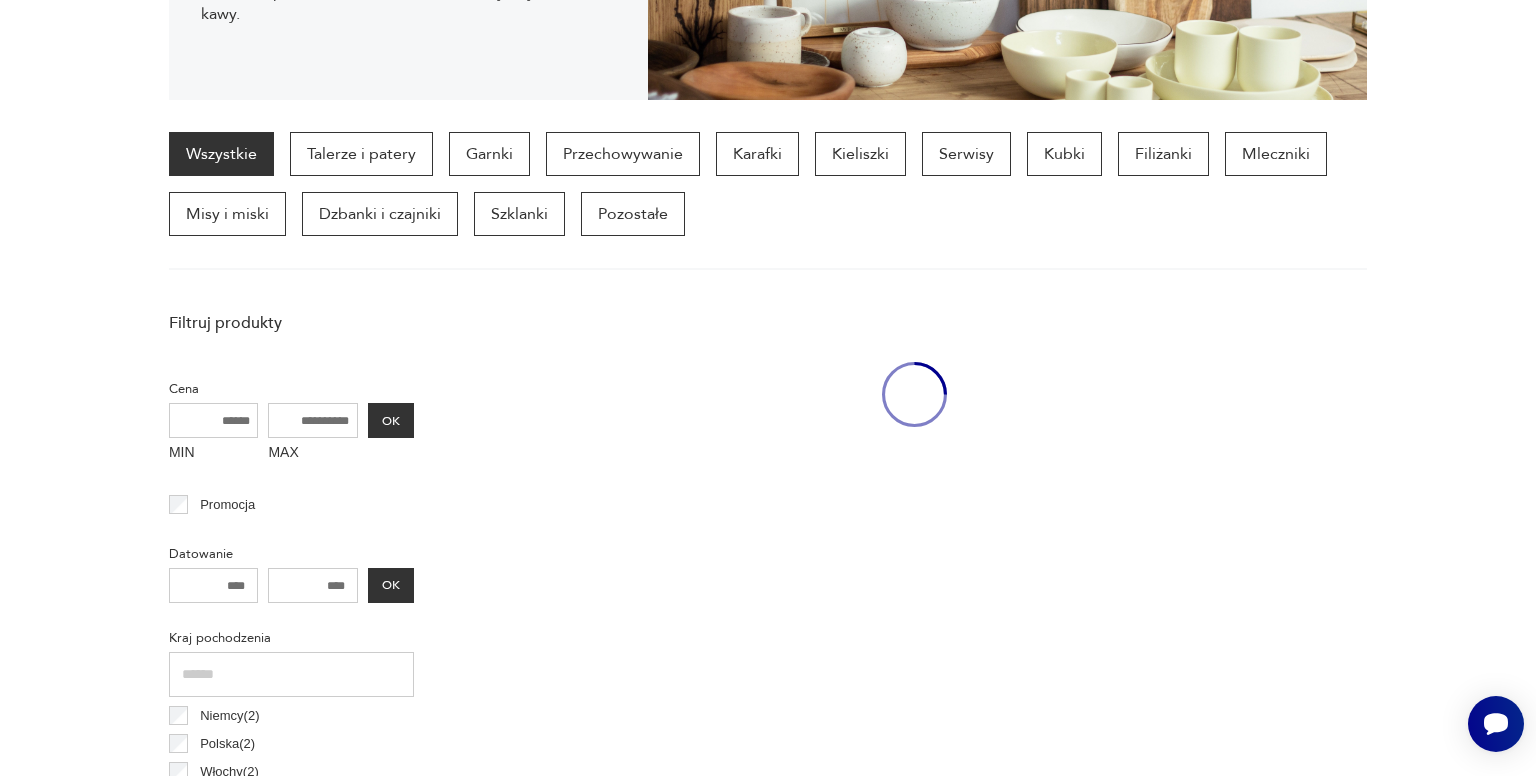 scroll, scrollTop: 198, scrollLeft: 0, axis: vertical 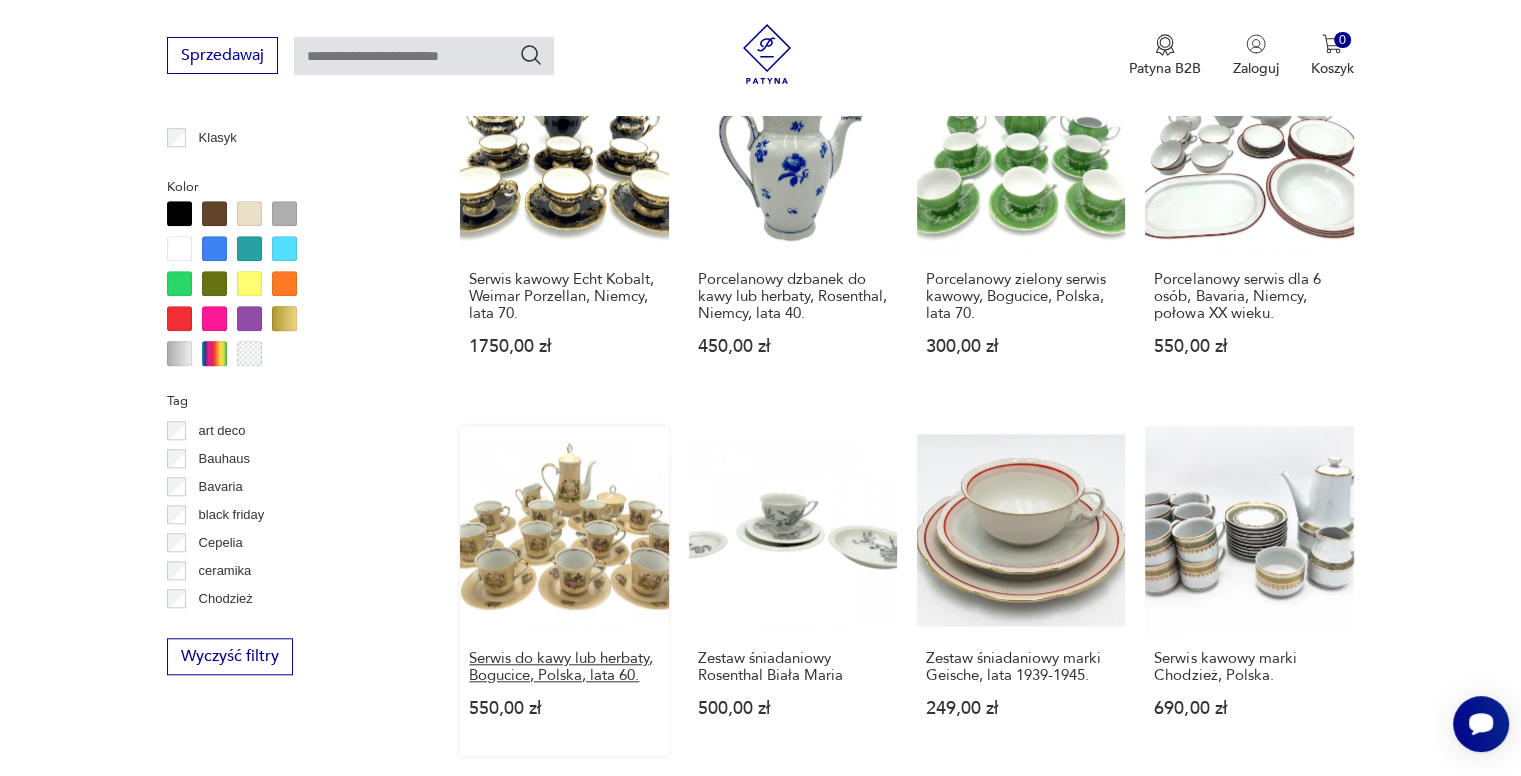 click on "Serwis do kawy lub herbaty, Bogucice, Polska, lata 60." at bounding box center [564, 667] 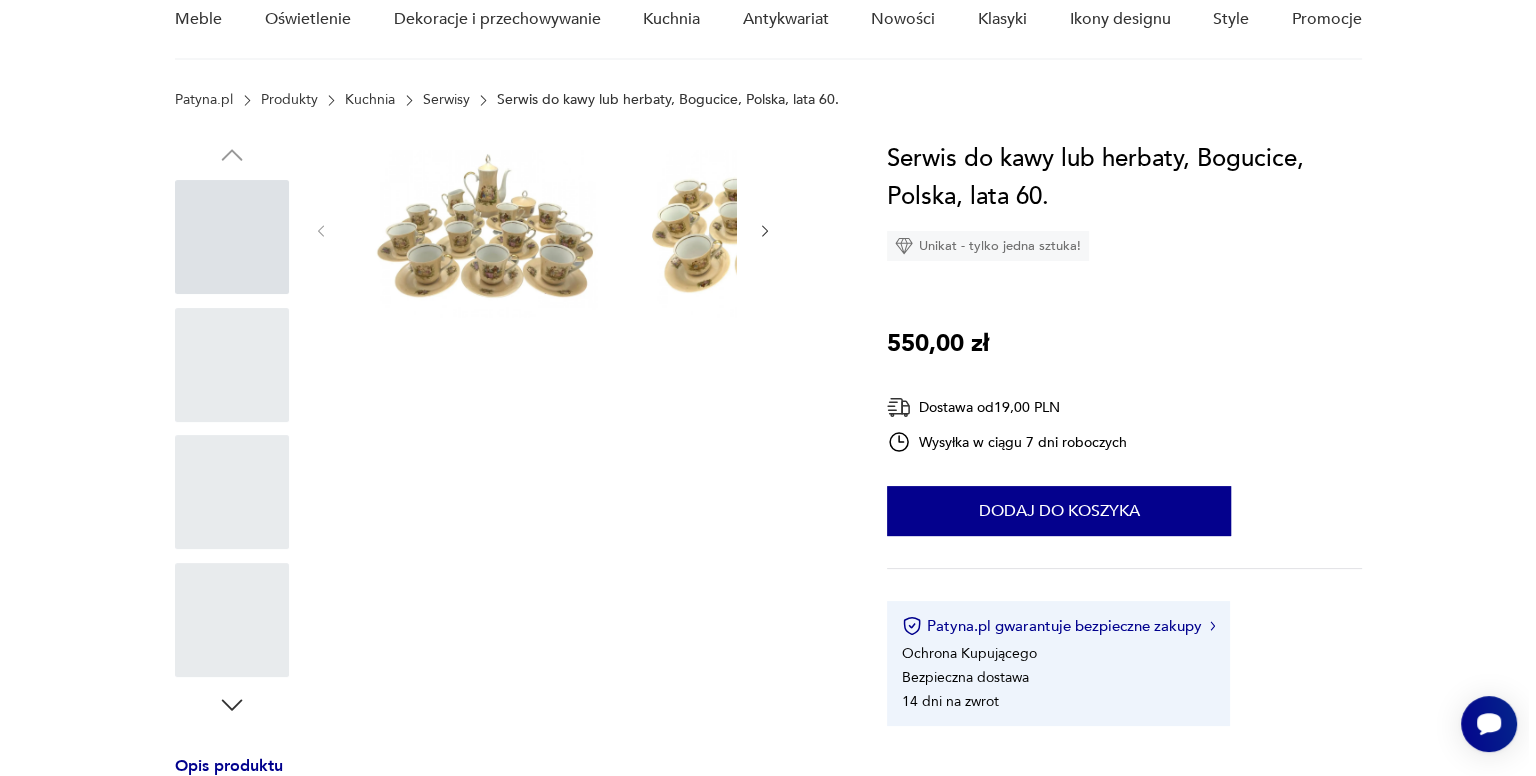 scroll, scrollTop: 0, scrollLeft: 0, axis: both 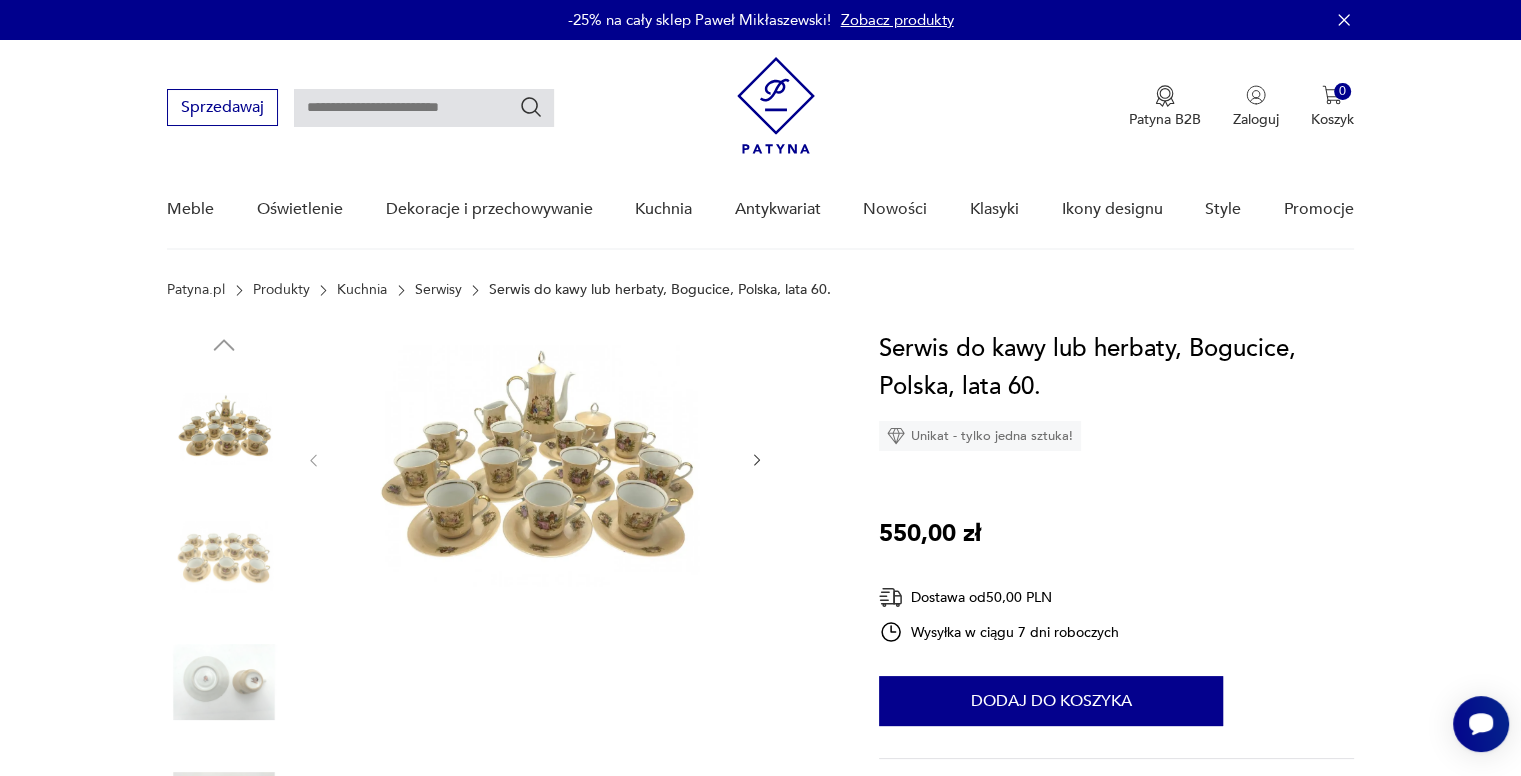 click at bounding box center (224, 555) 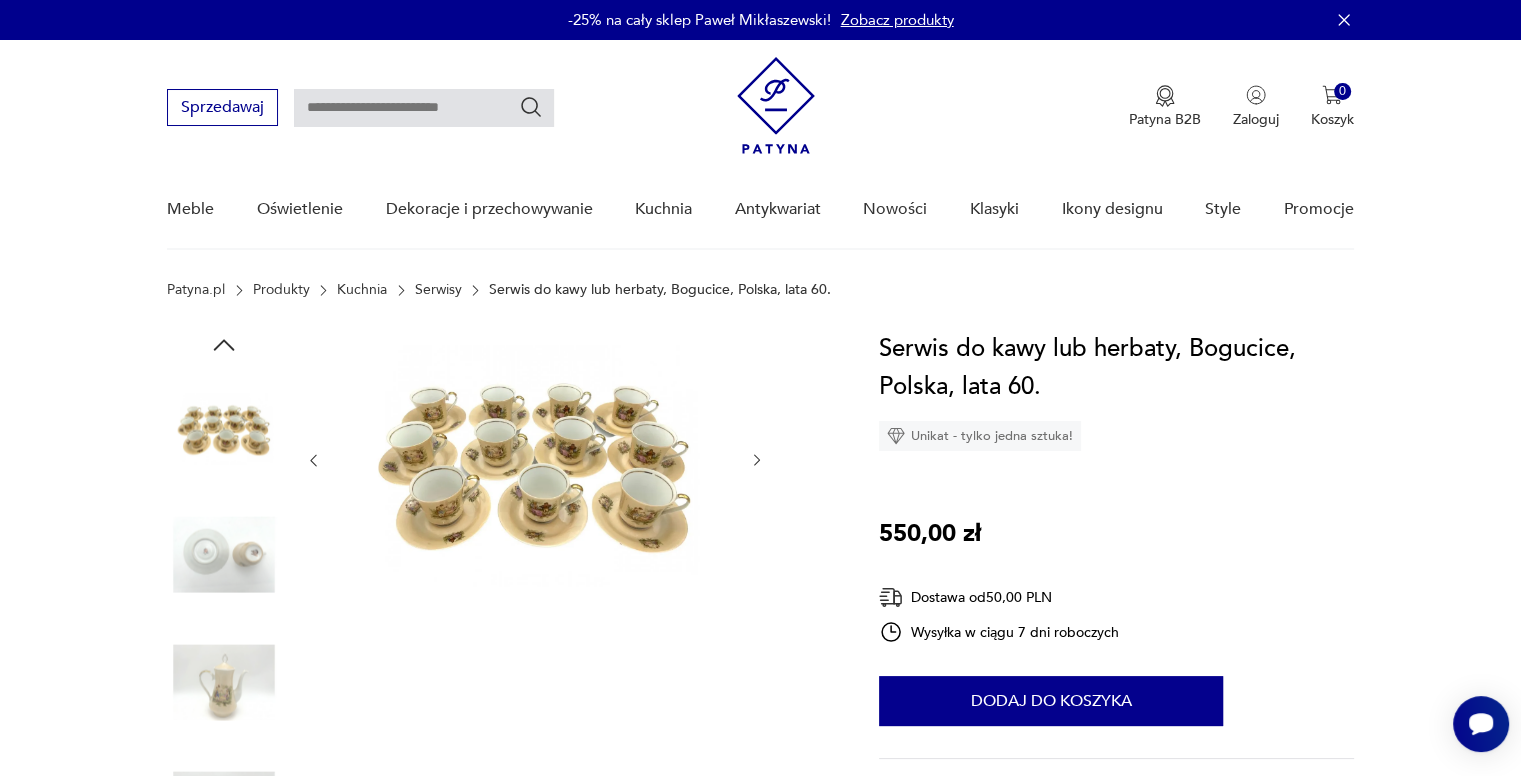 click at bounding box center (224, 427) 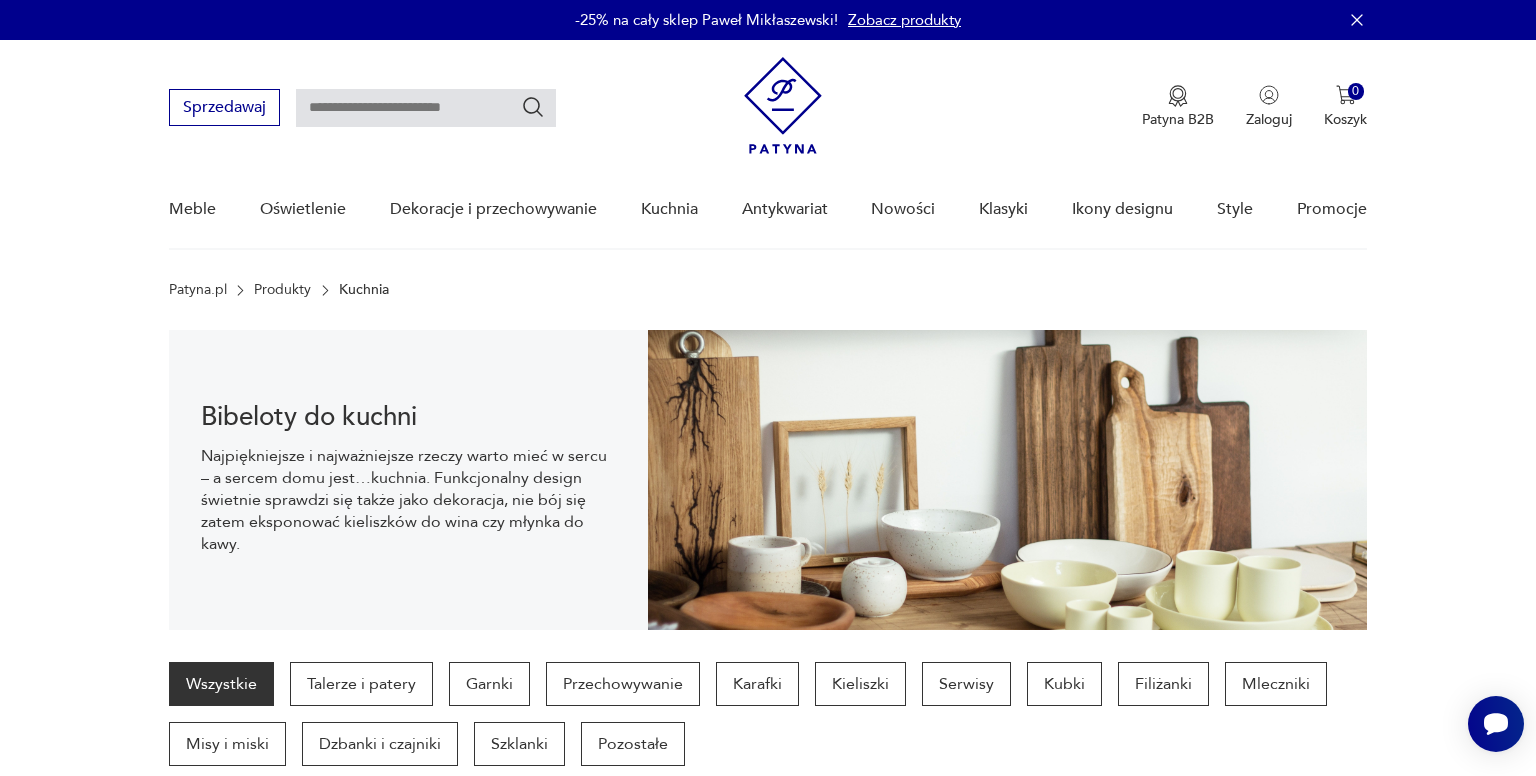 scroll, scrollTop: 1812, scrollLeft: 0, axis: vertical 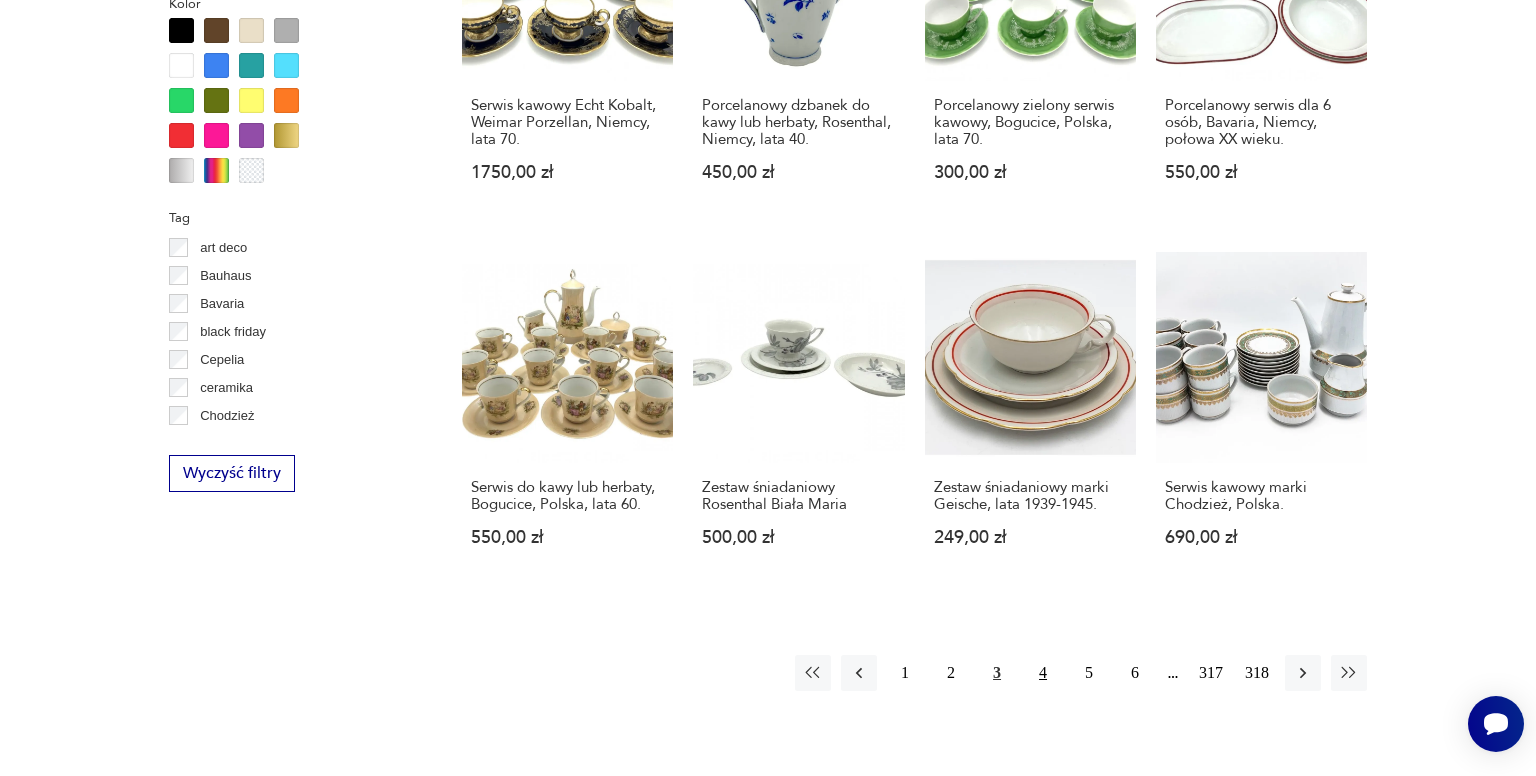 click on "4" at bounding box center (1043, 673) 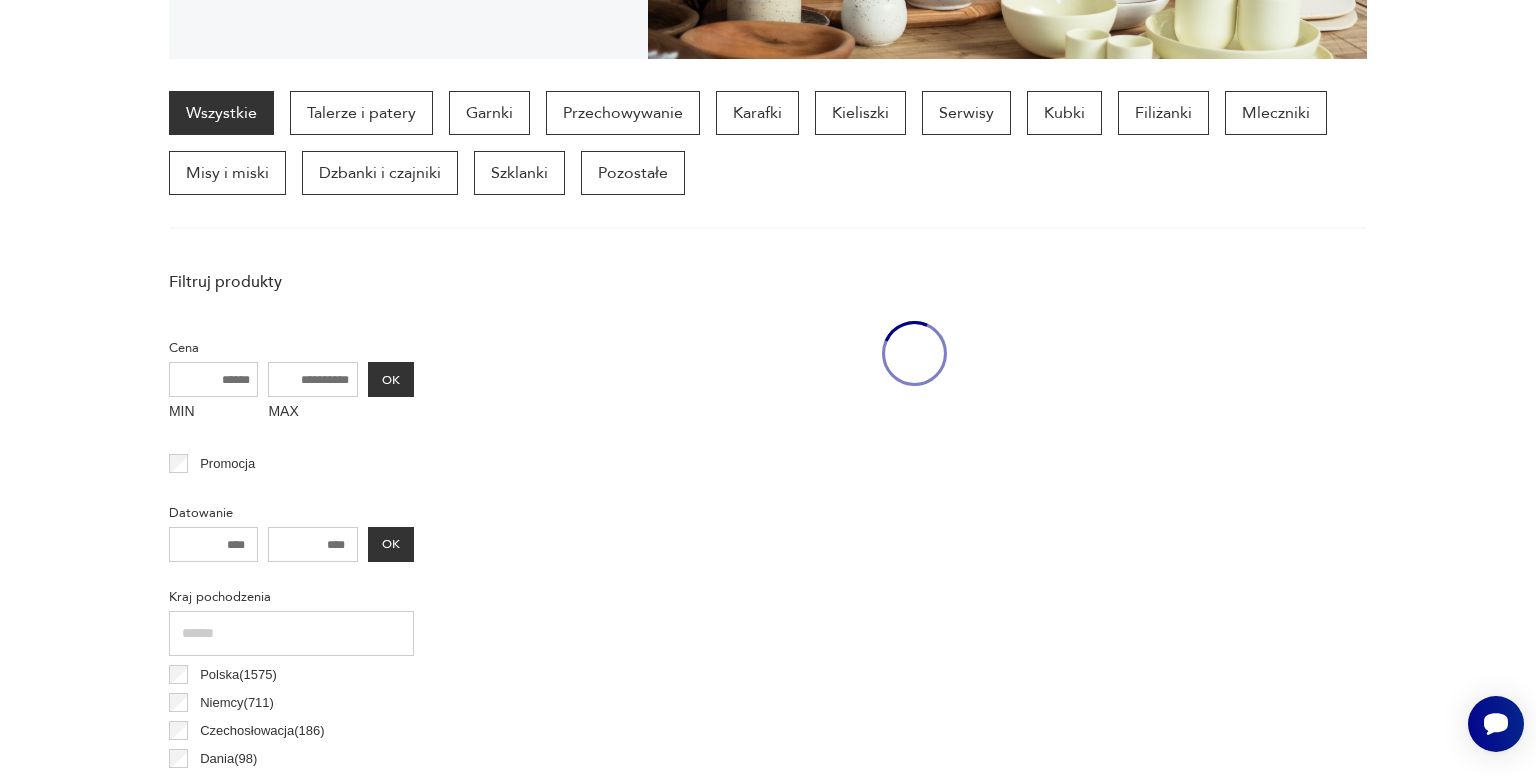 scroll, scrollTop: 530, scrollLeft: 0, axis: vertical 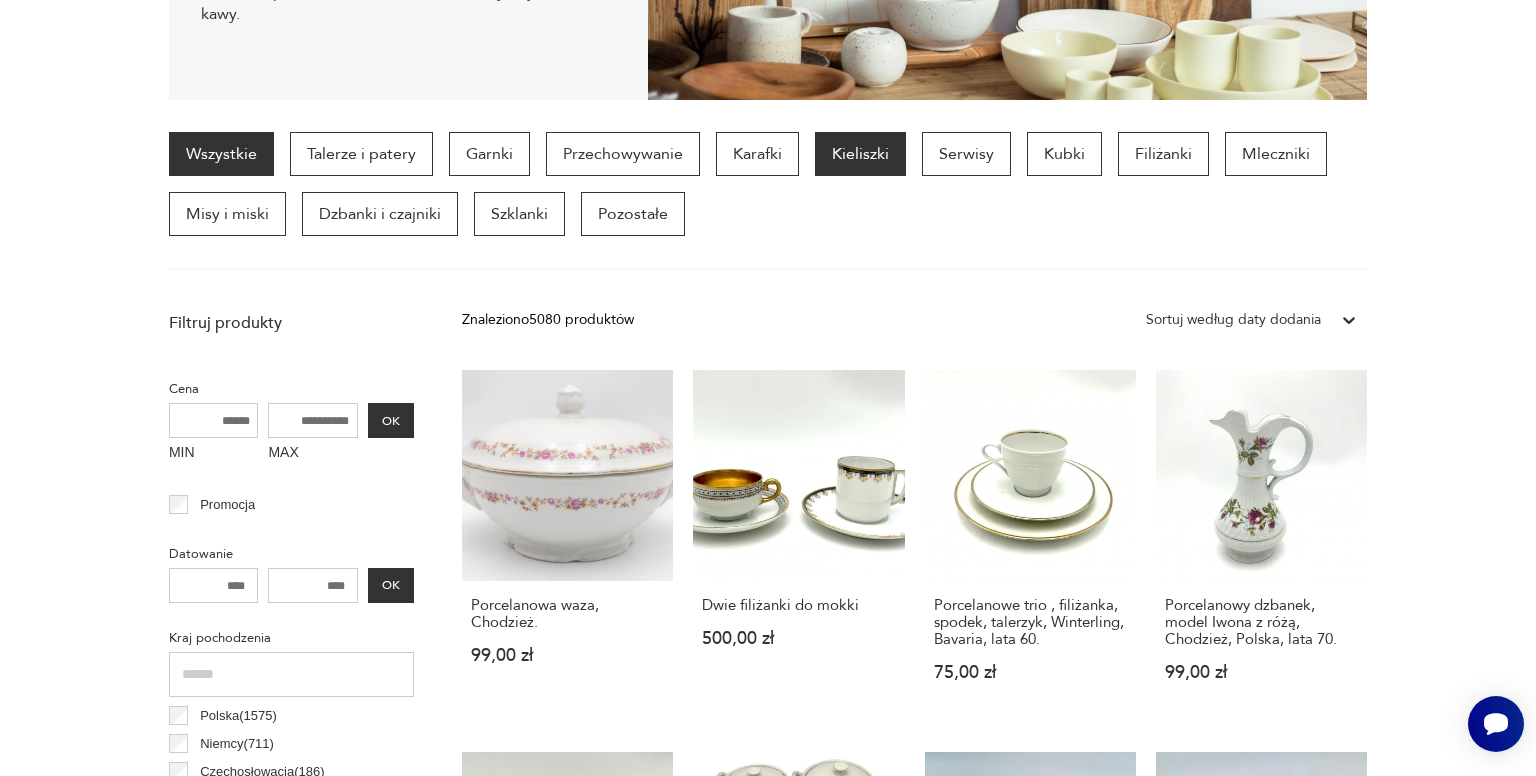click on "Kieliszki" at bounding box center (860, 154) 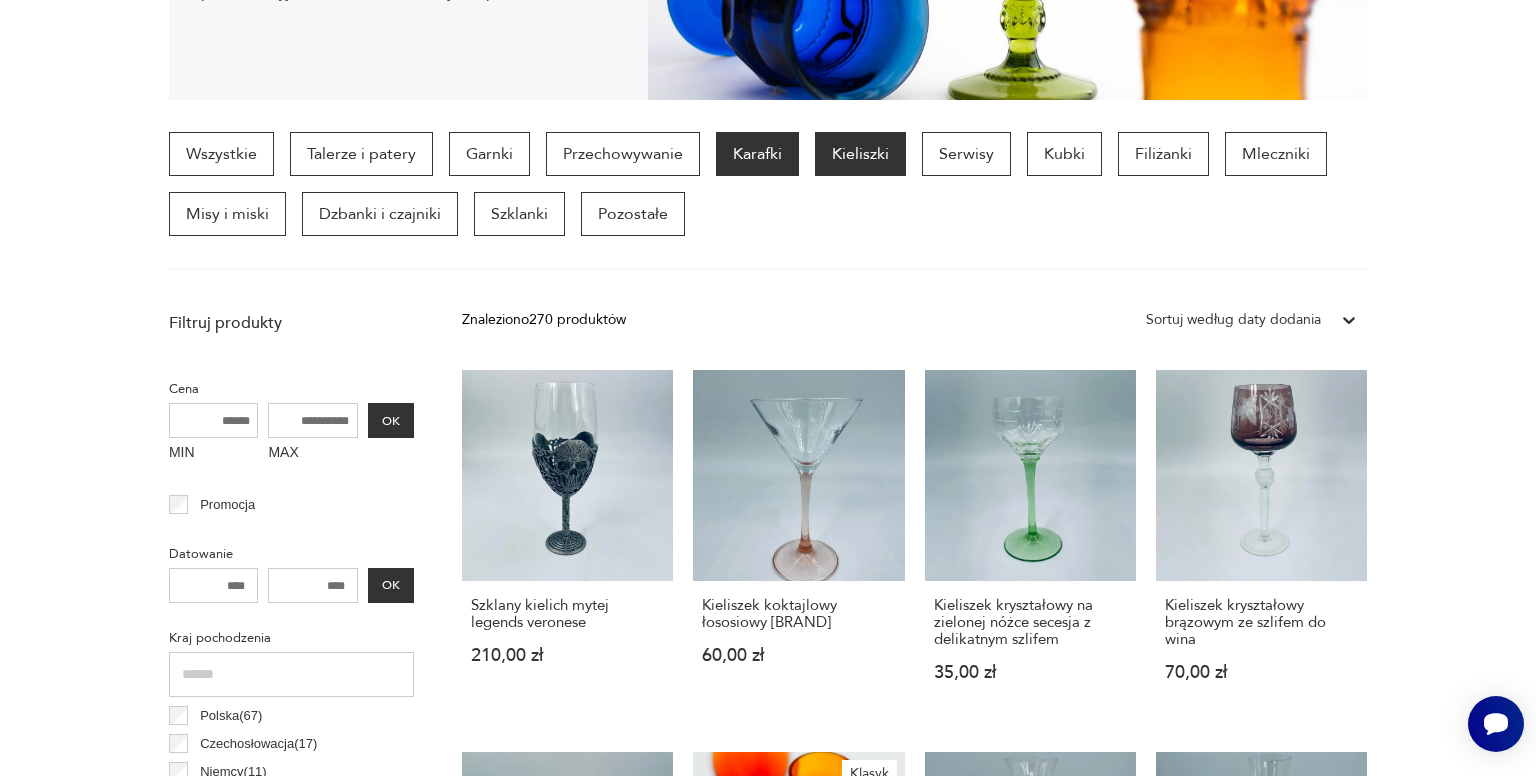 click on "Karafki" at bounding box center (757, 154) 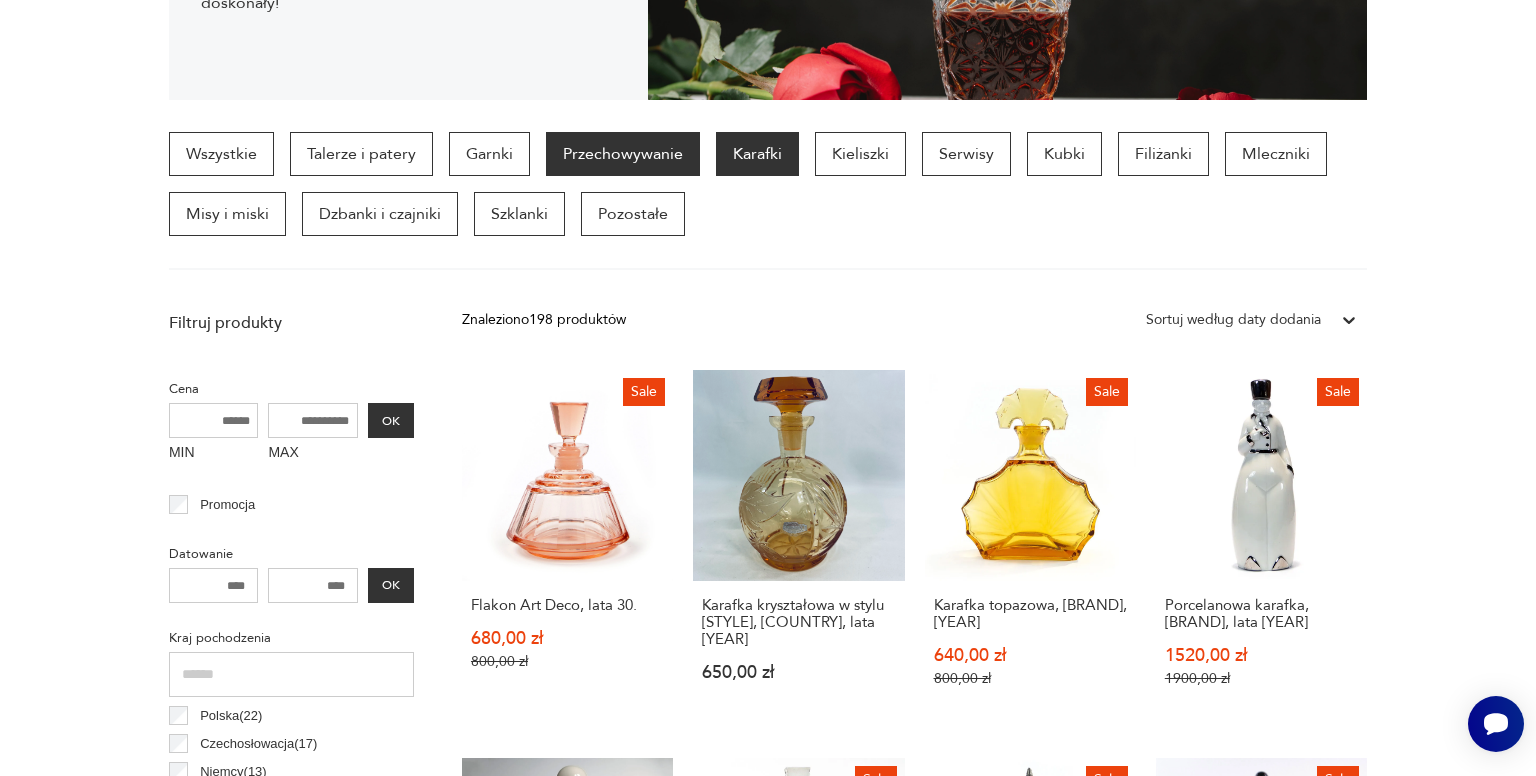 click on "Przechowywanie" at bounding box center [623, 154] 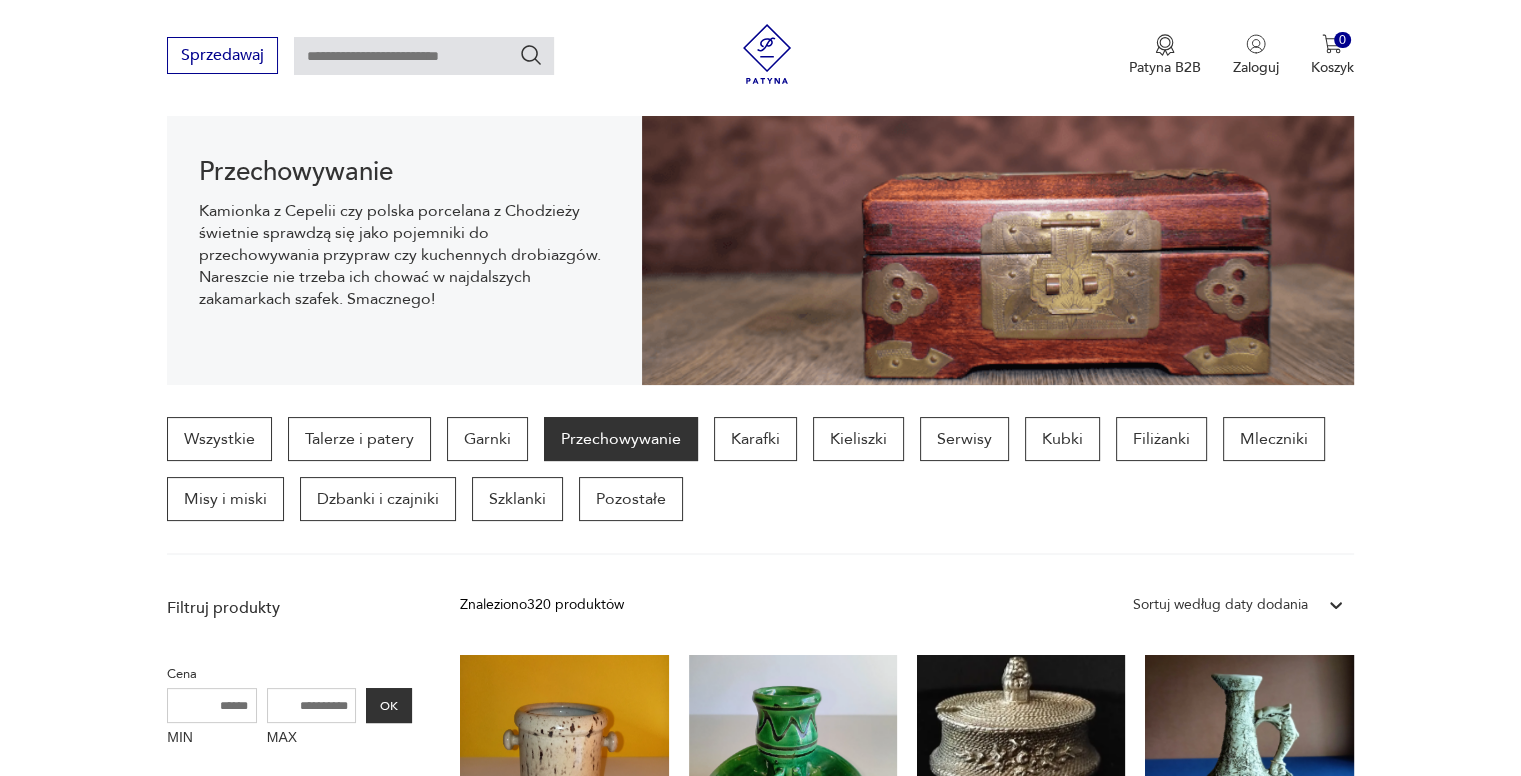 scroll, scrollTop: 431, scrollLeft: 0, axis: vertical 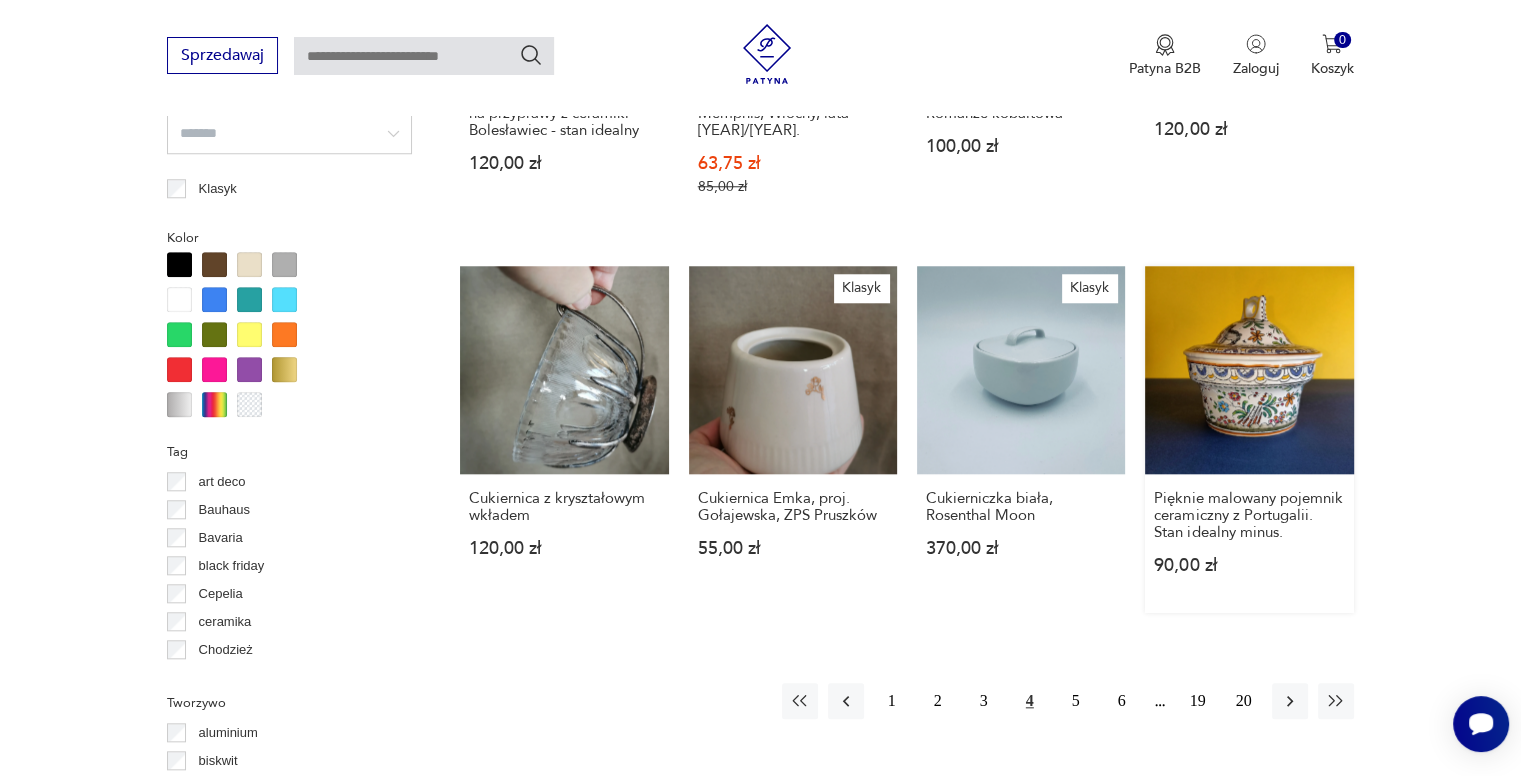 click on "Pięknie malowany pojemnik ceramiczny z Portugalii. Stan idealny minus. 90,00 zł" at bounding box center [1249, 439] 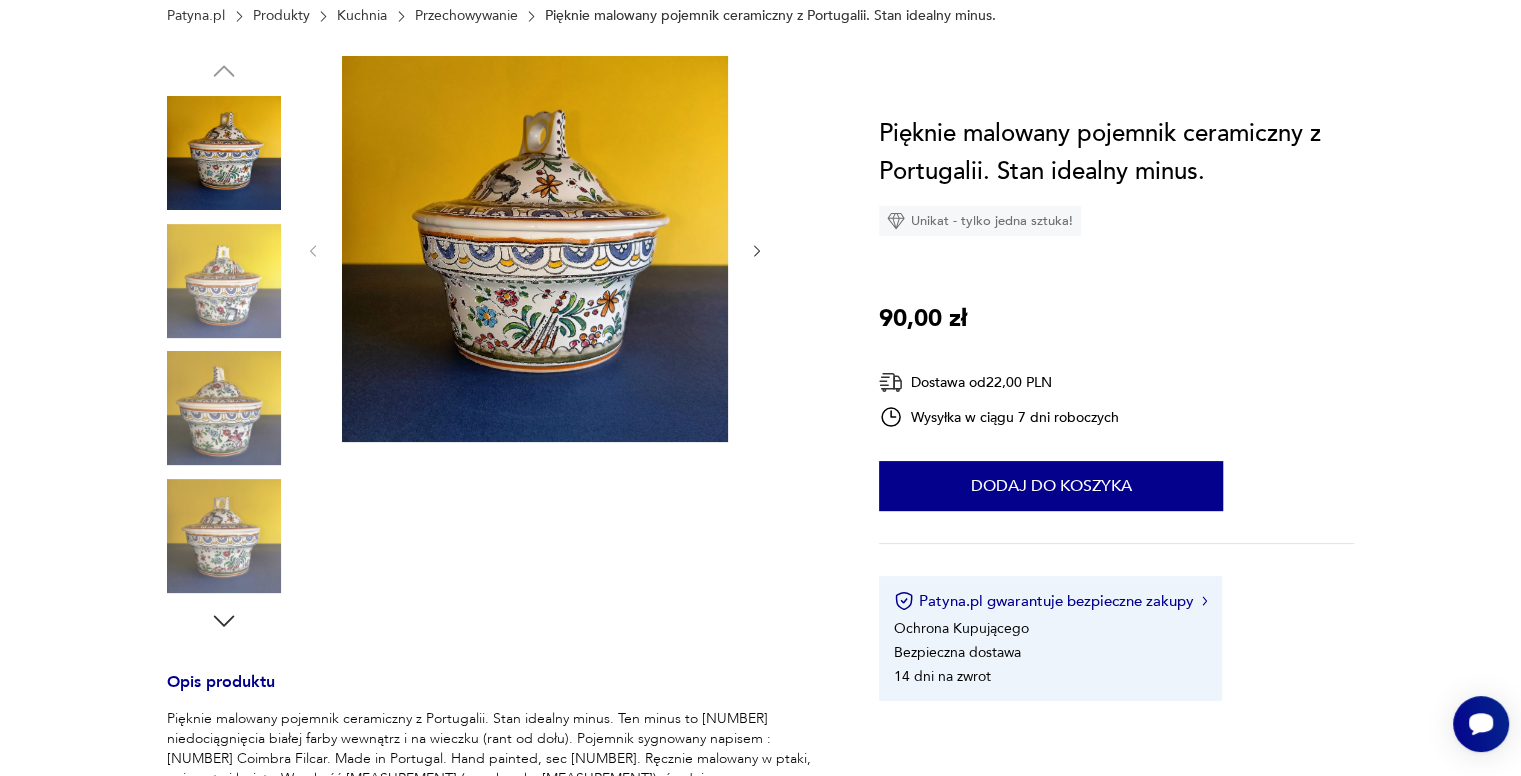 scroll, scrollTop: 0, scrollLeft: 0, axis: both 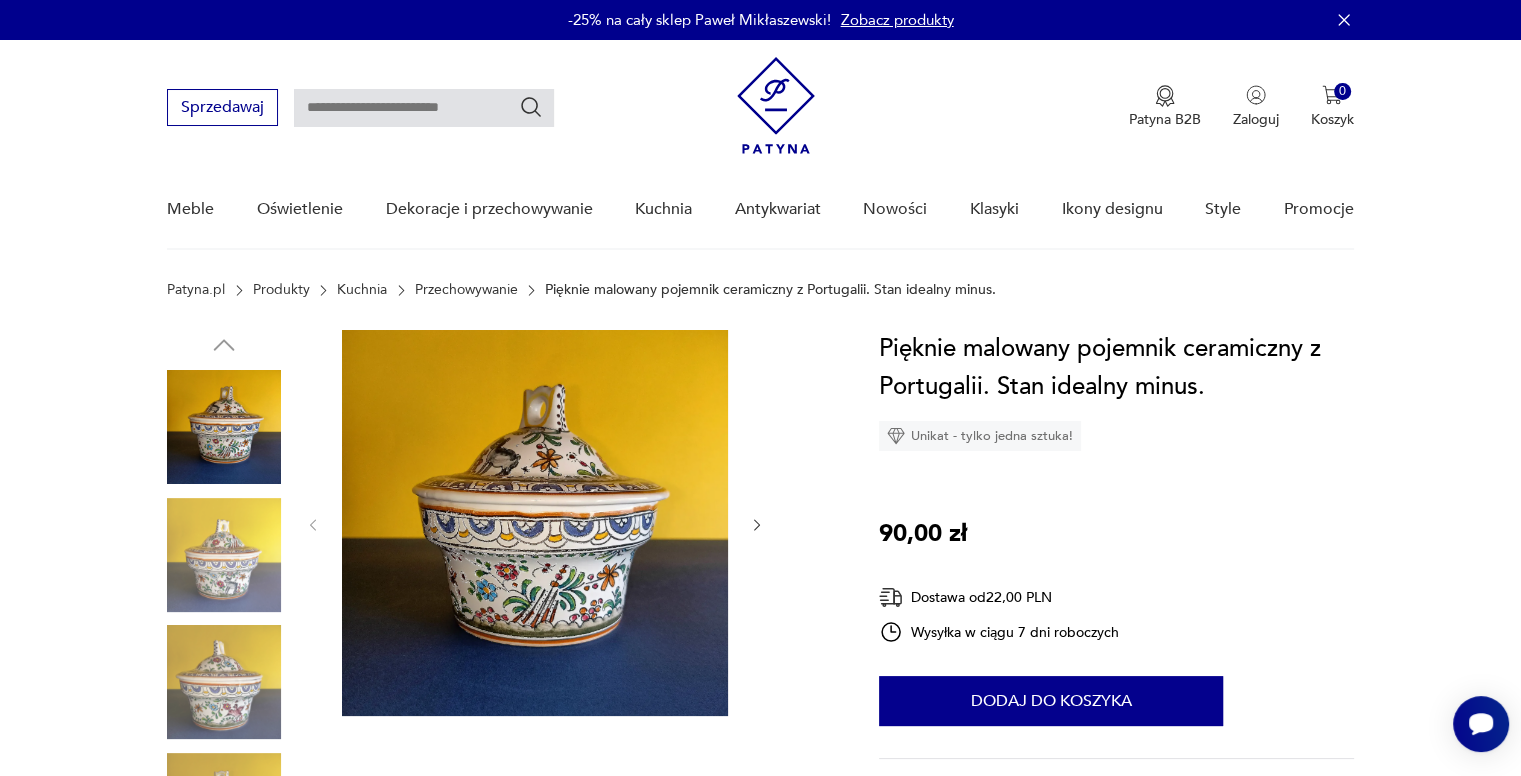 click at bounding box center (224, 555) 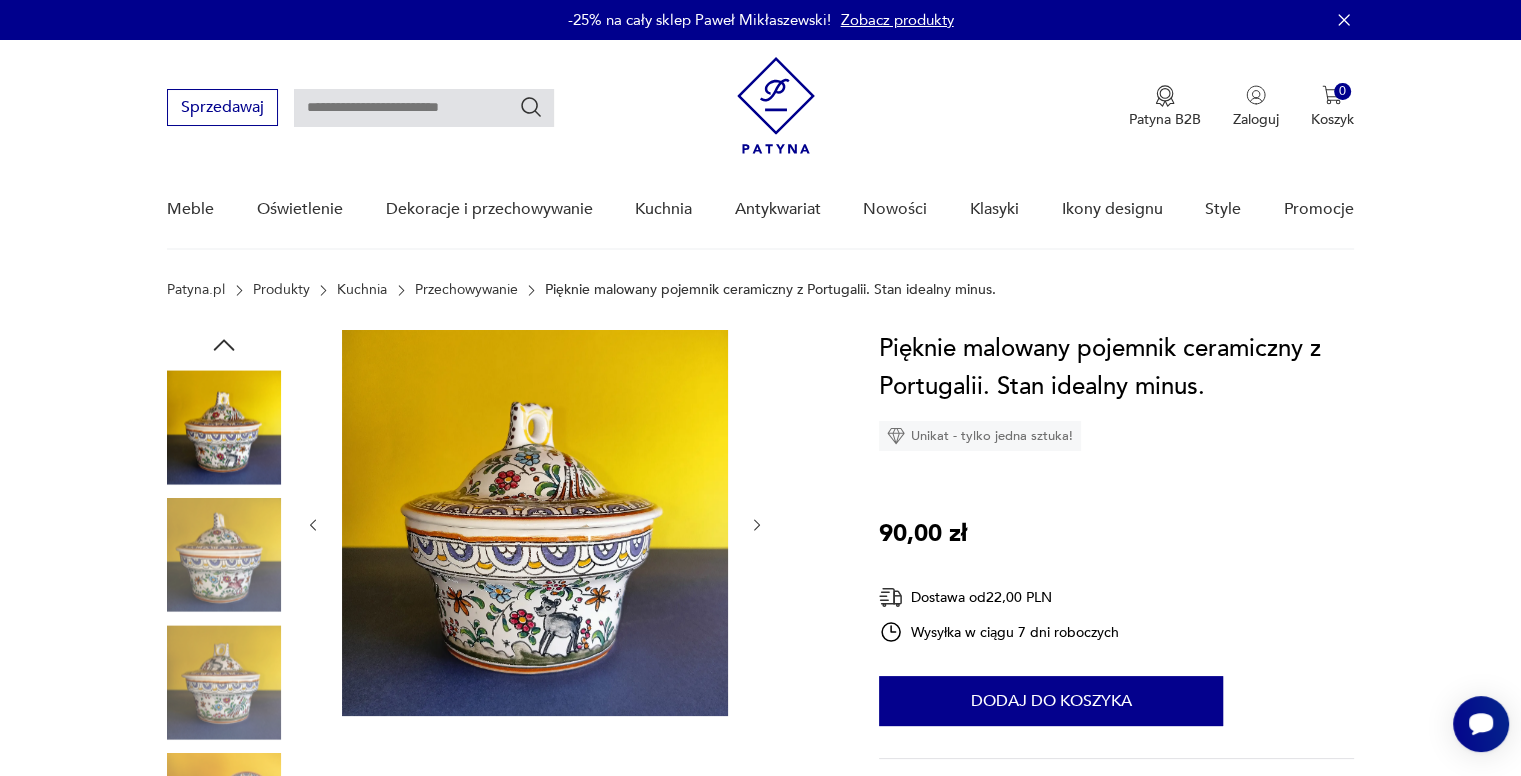 click at bounding box center [224, 682] 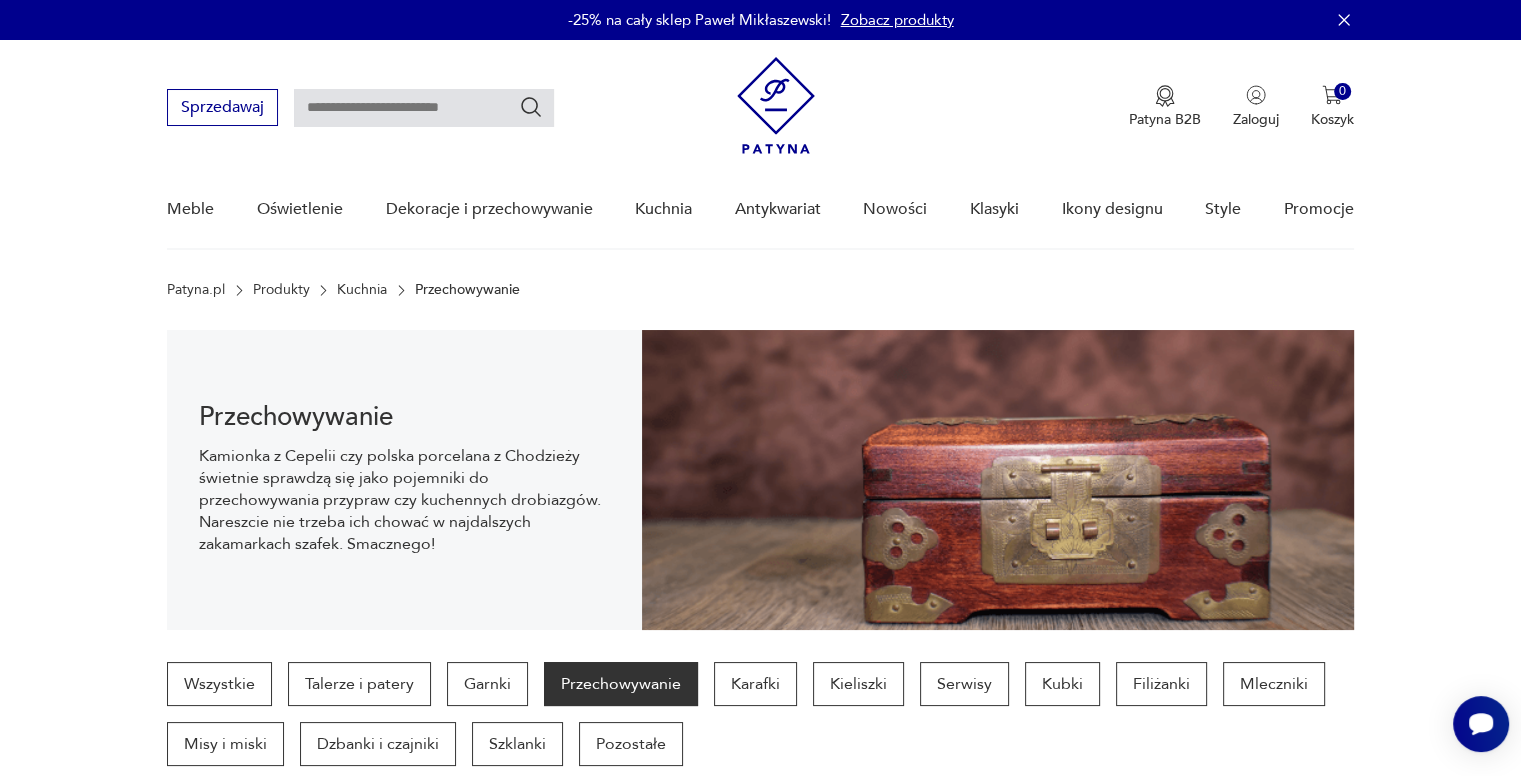 scroll, scrollTop: 2013, scrollLeft: 0, axis: vertical 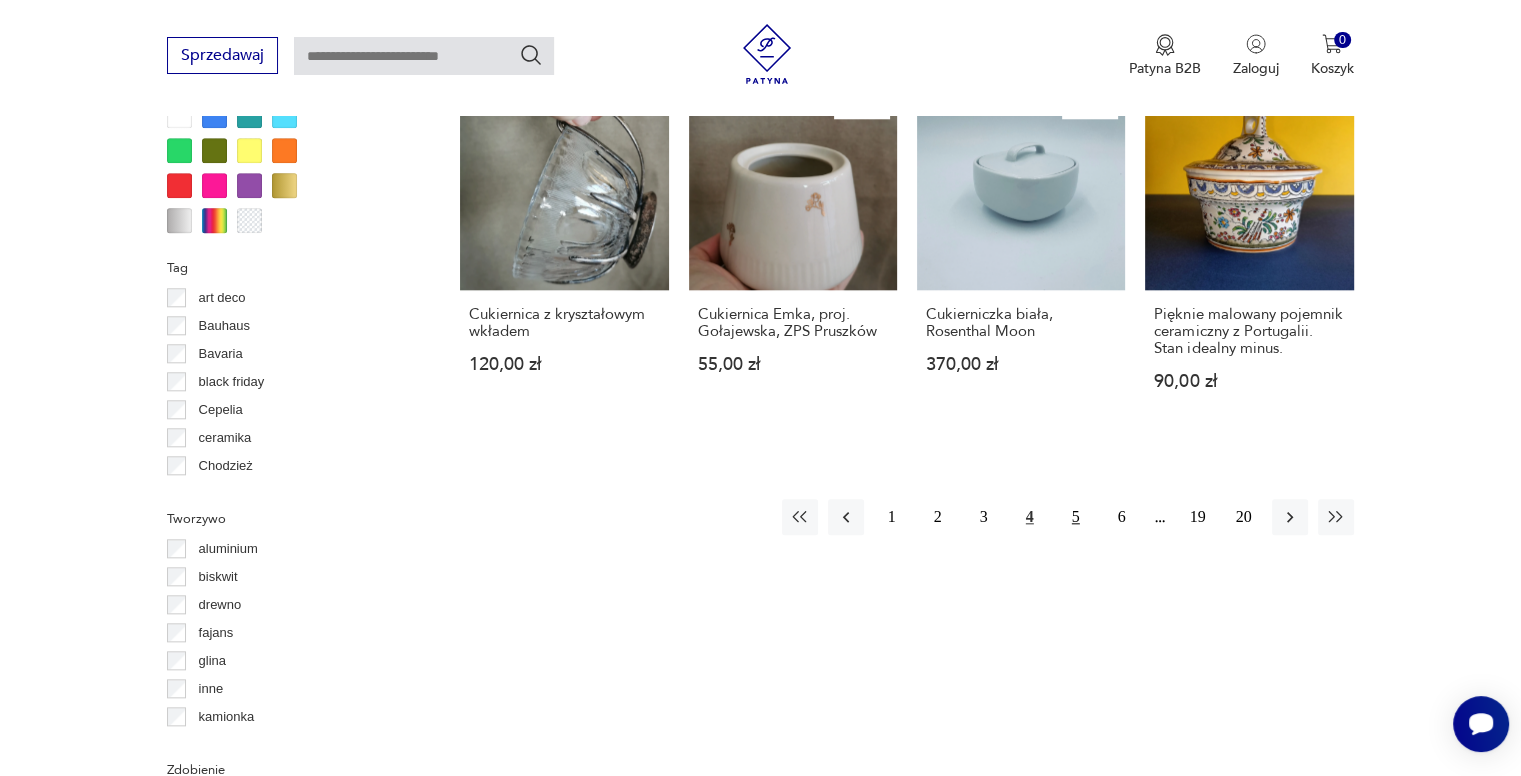 click on "5" at bounding box center (1076, 517) 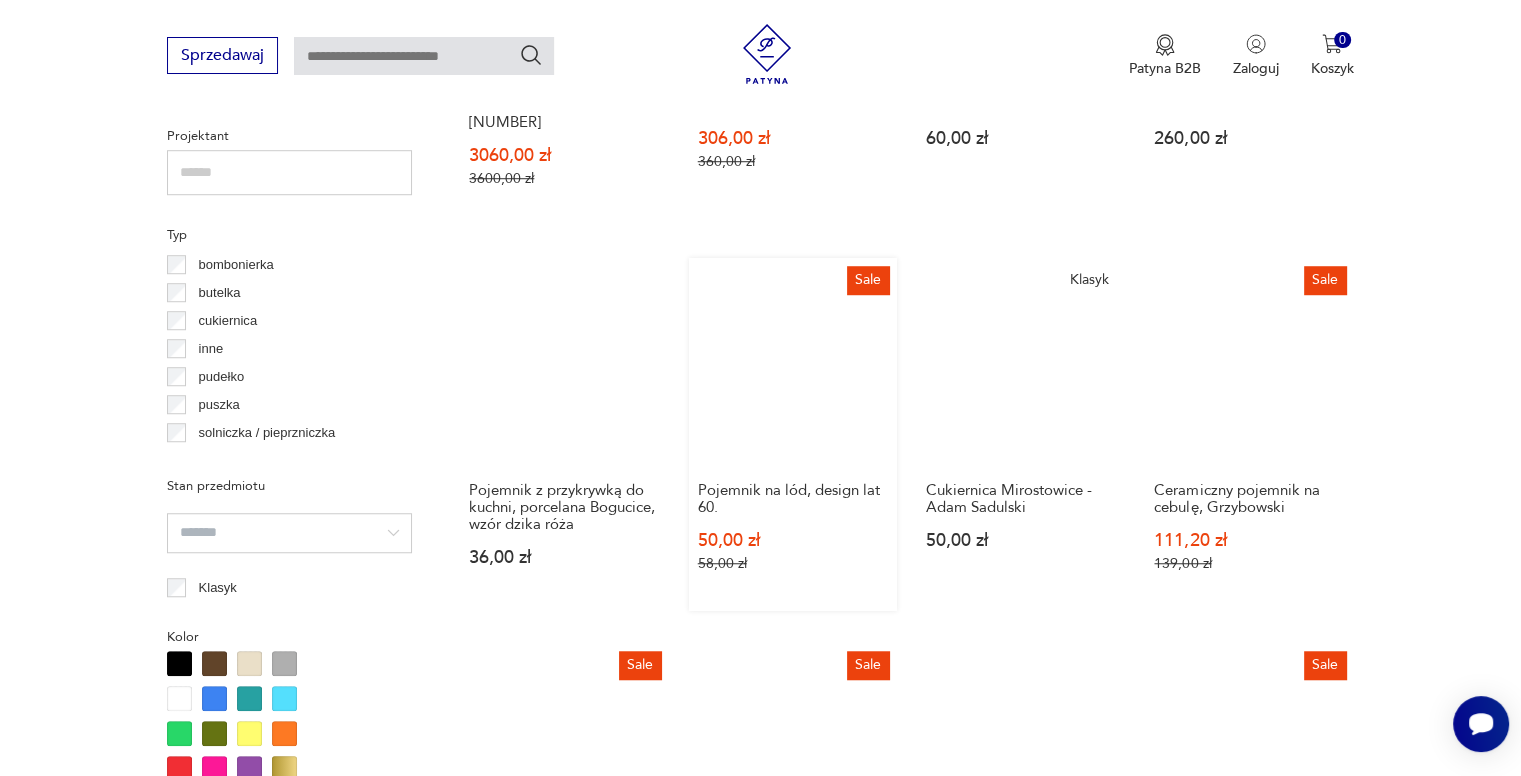 scroll, scrollTop: 1830, scrollLeft: 0, axis: vertical 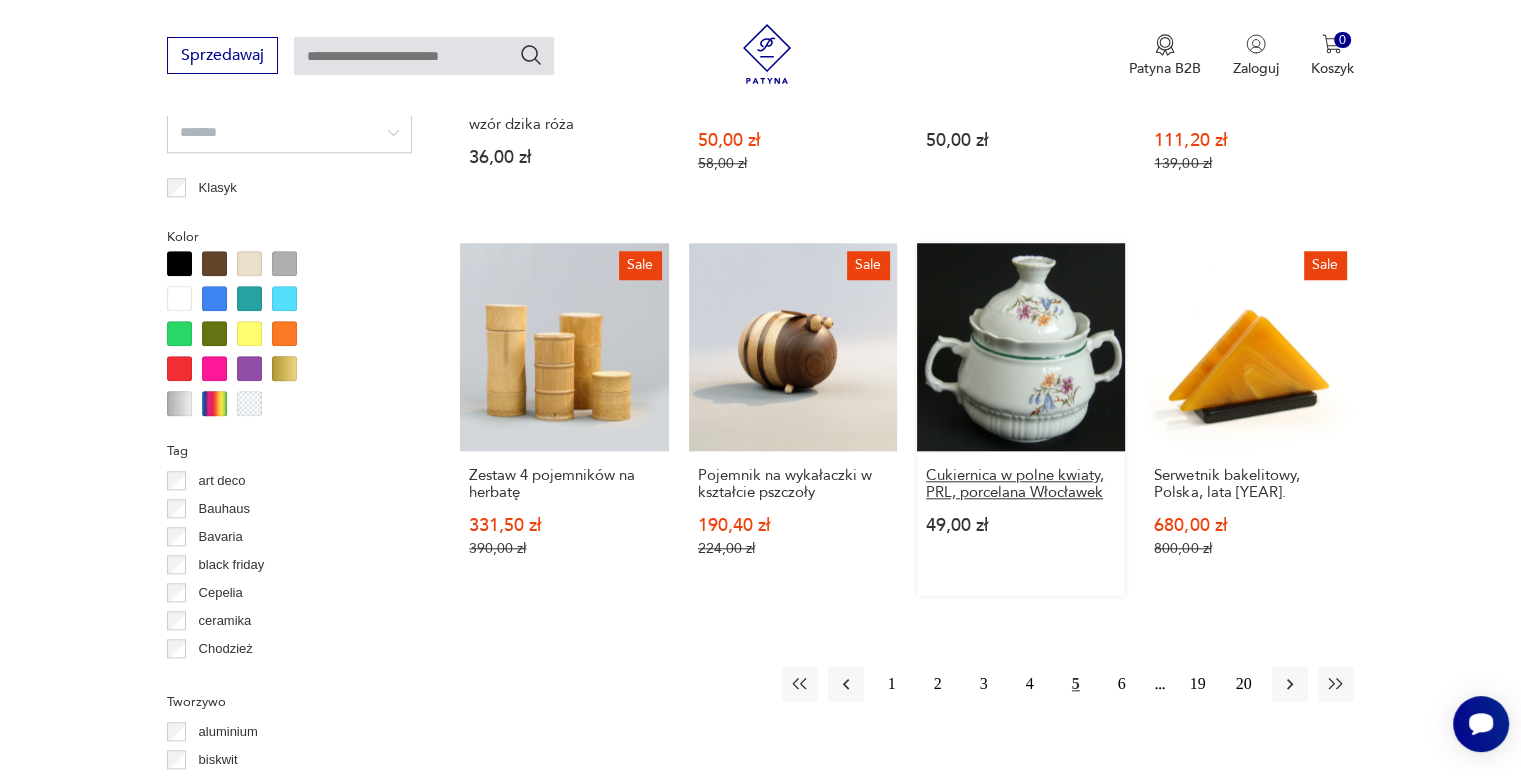 click on "Cukiernica w polne kwiaty, PRL, porcelana Włocławek" at bounding box center (1021, 484) 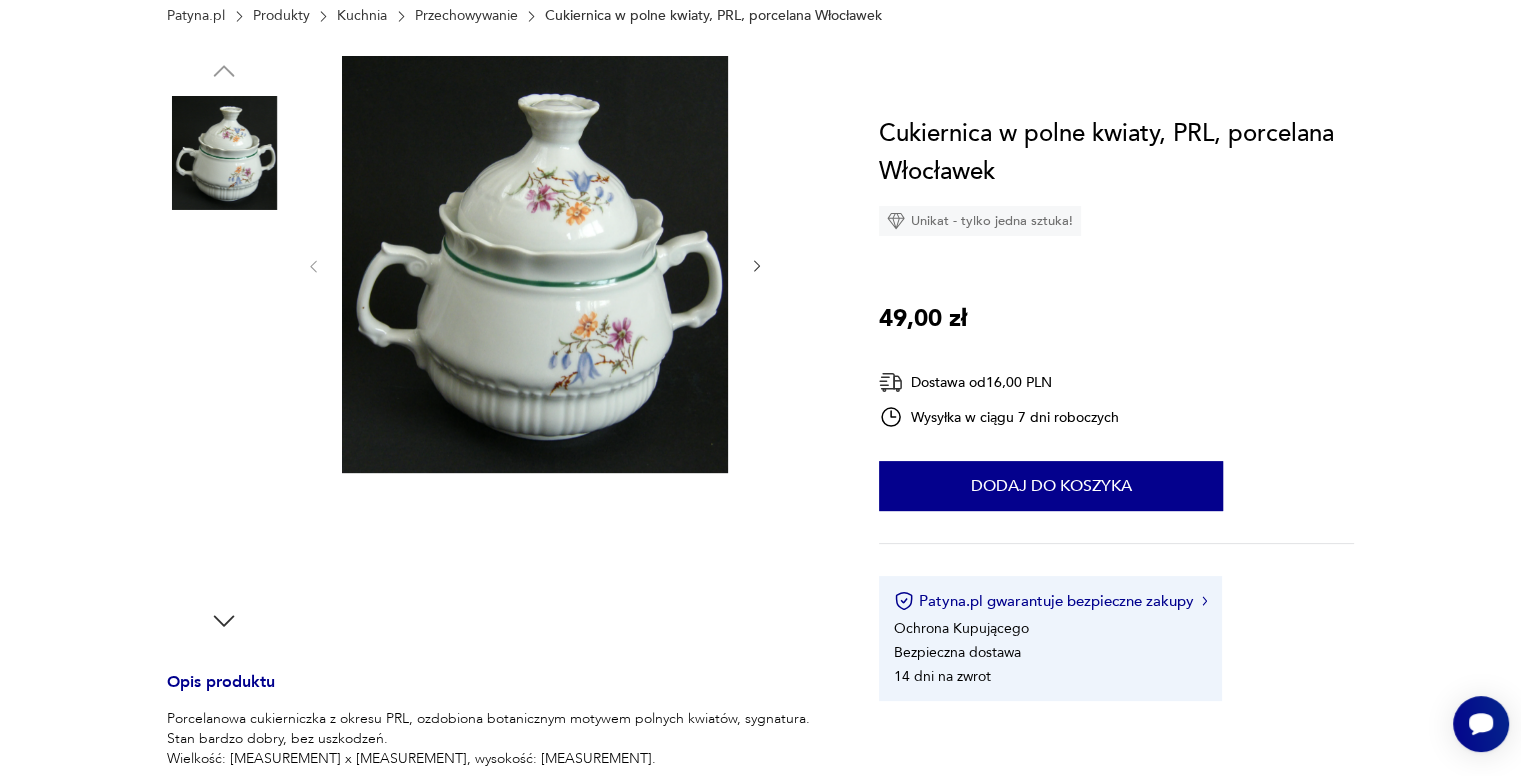 scroll, scrollTop: 0, scrollLeft: 0, axis: both 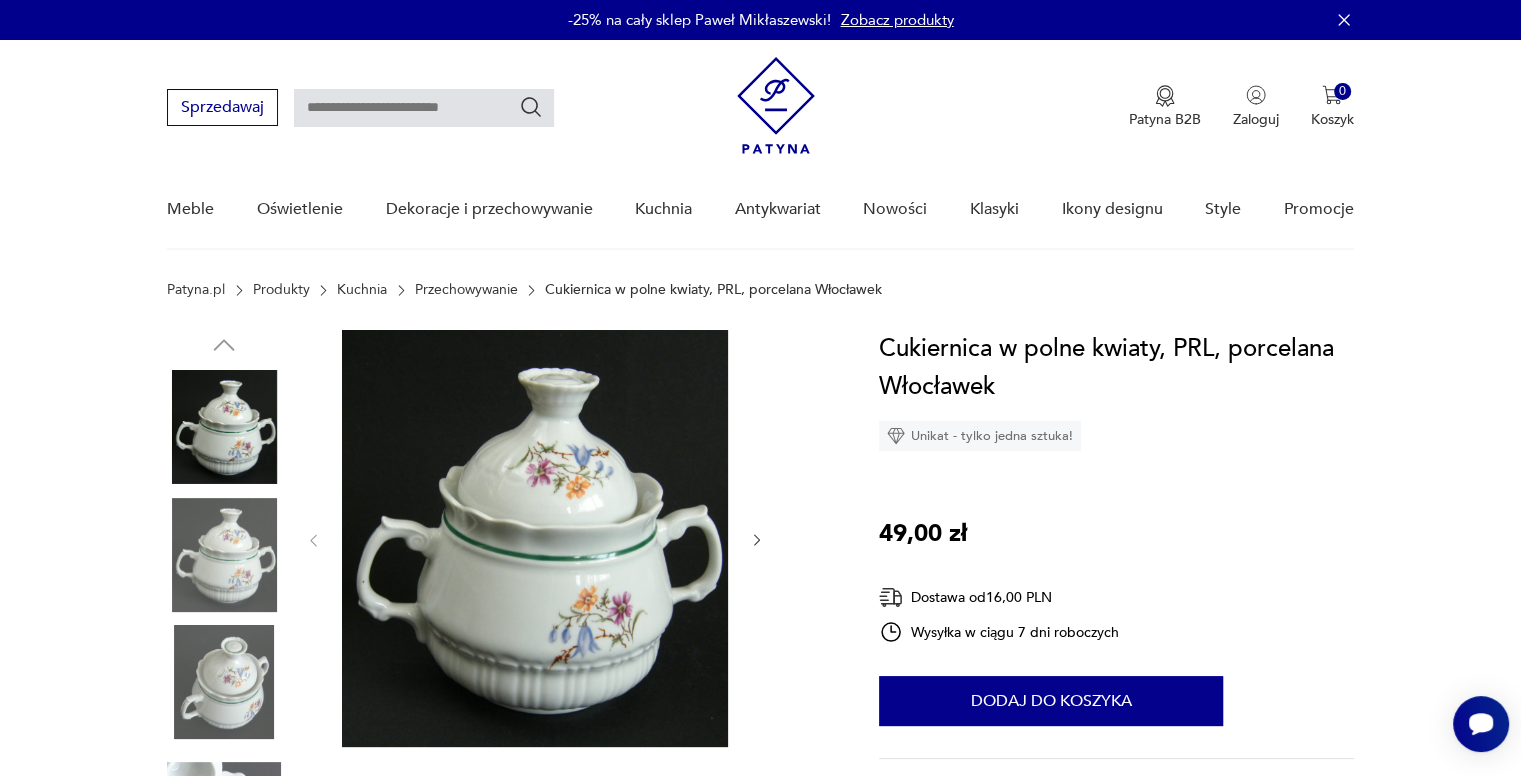click at bounding box center (224, 555) 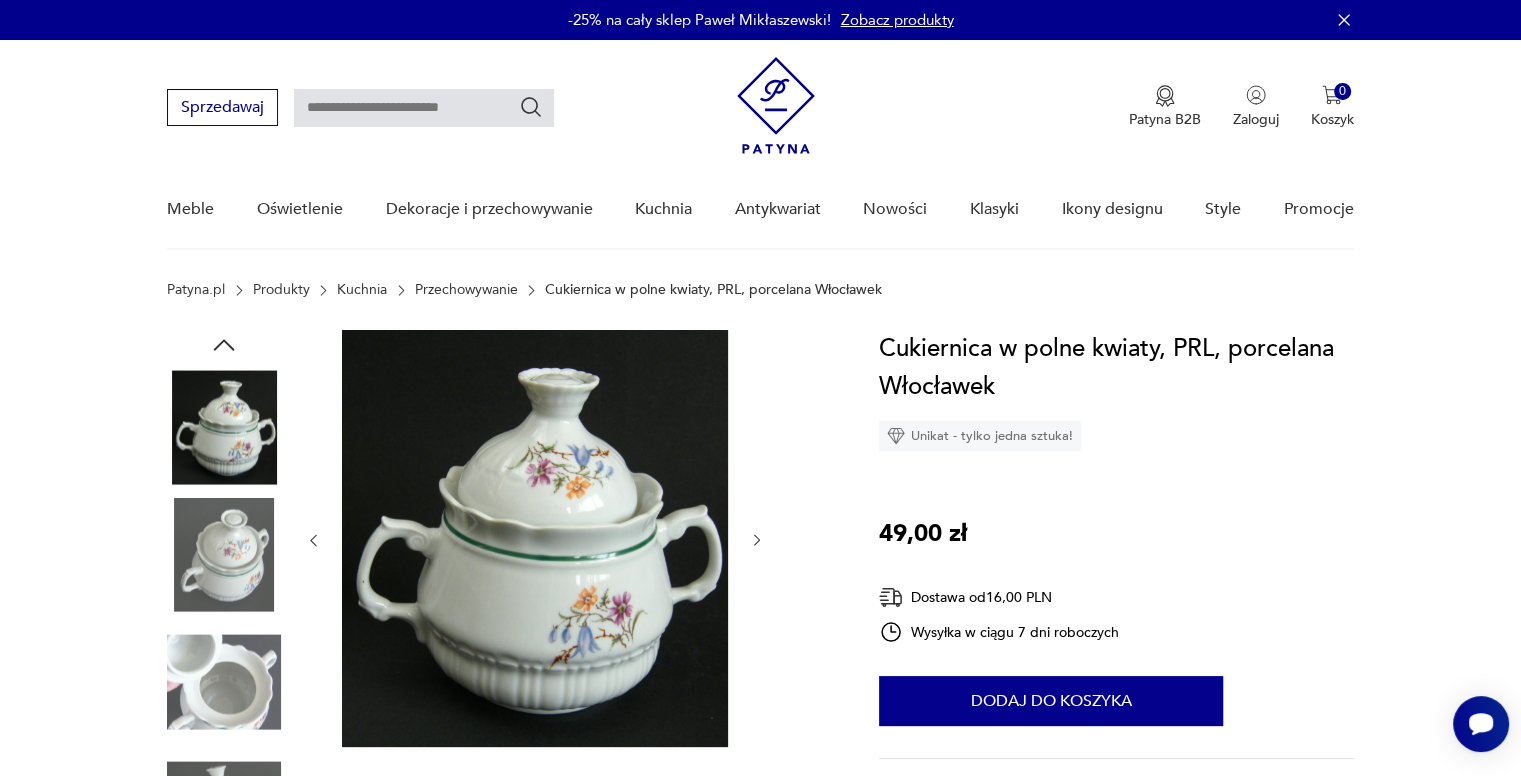 click at bounding box center [224, 682] 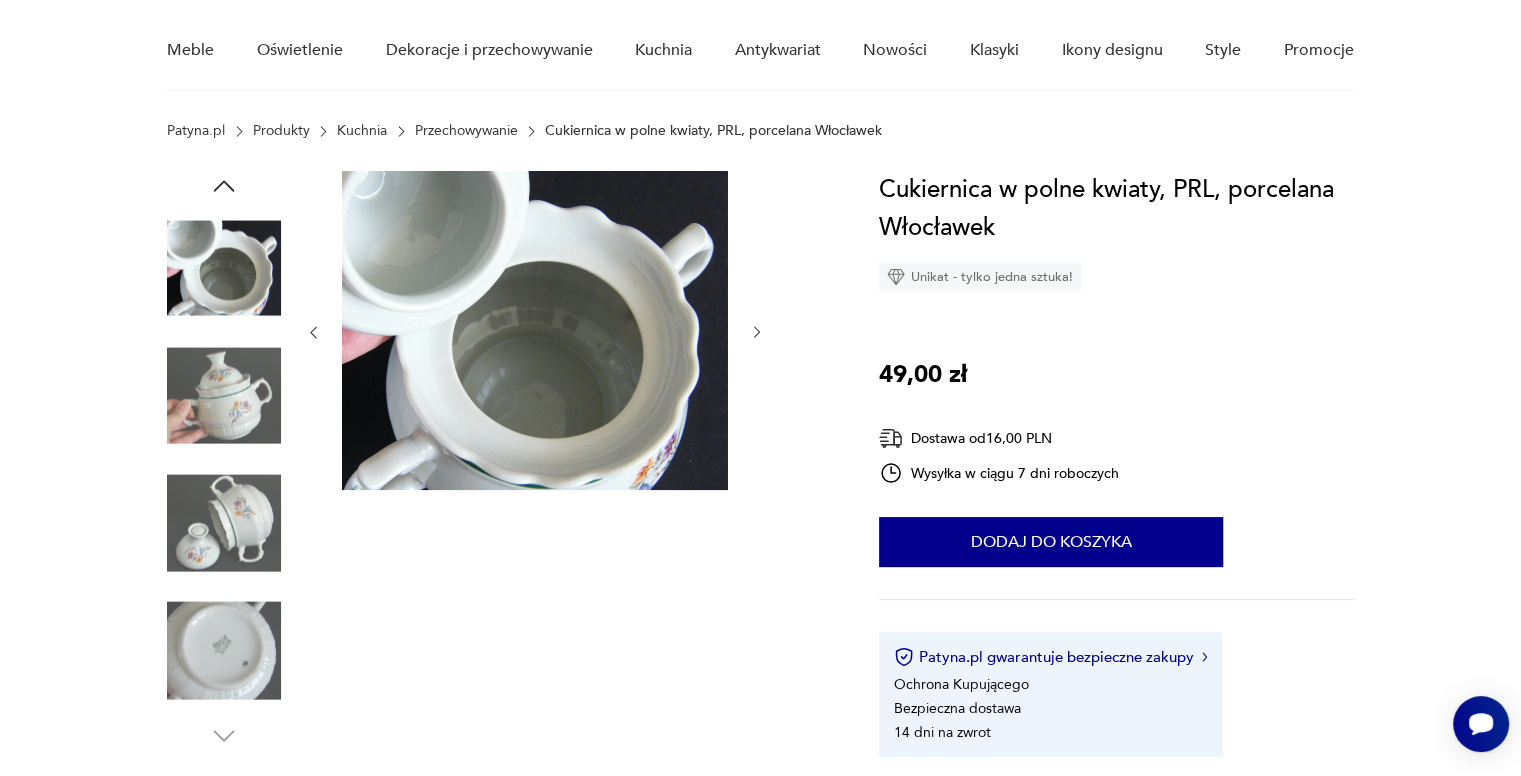 scroll, scrollTop: 400, scrollLeft: 0, axis: vertical 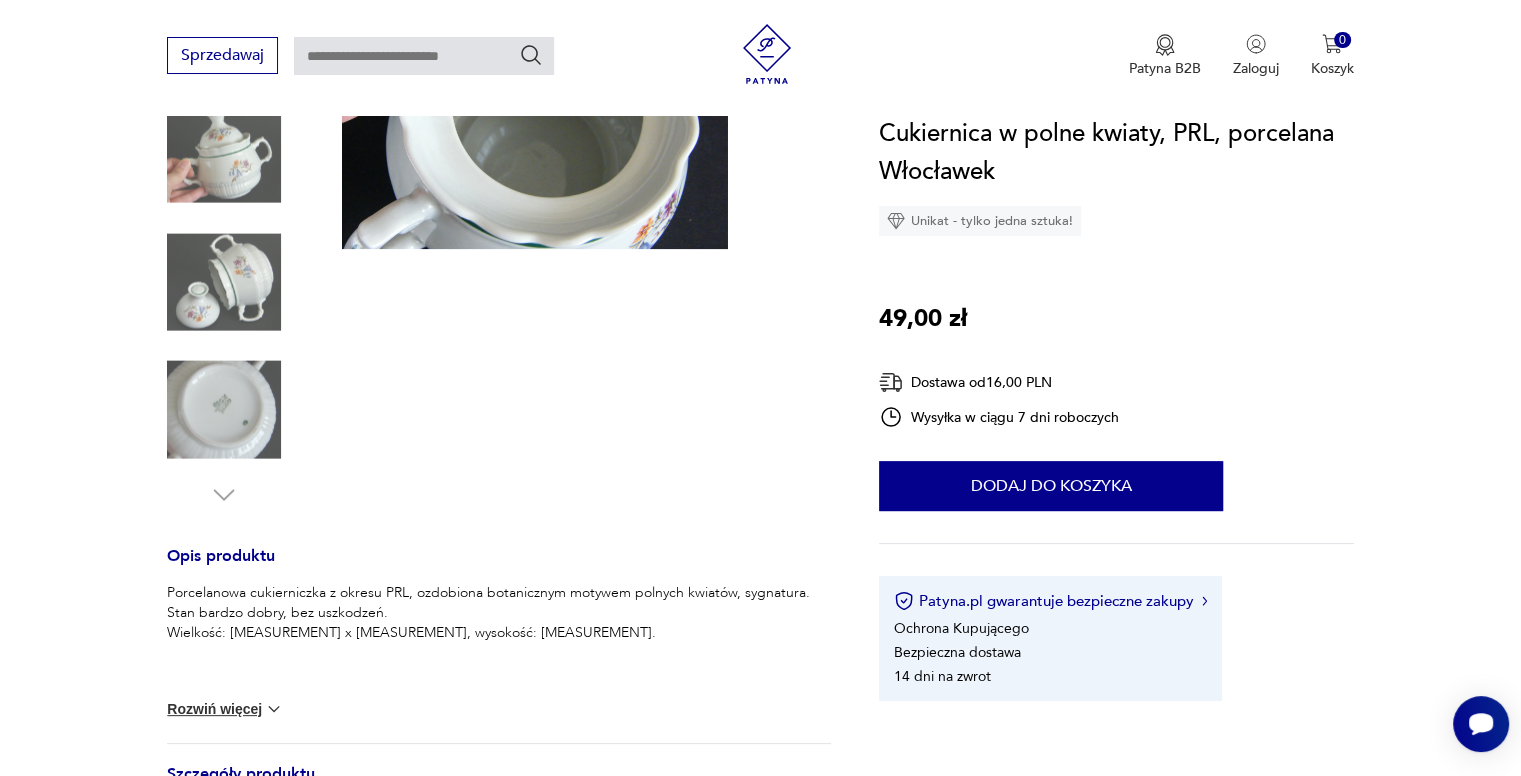 click at bounding box center (224, 410) 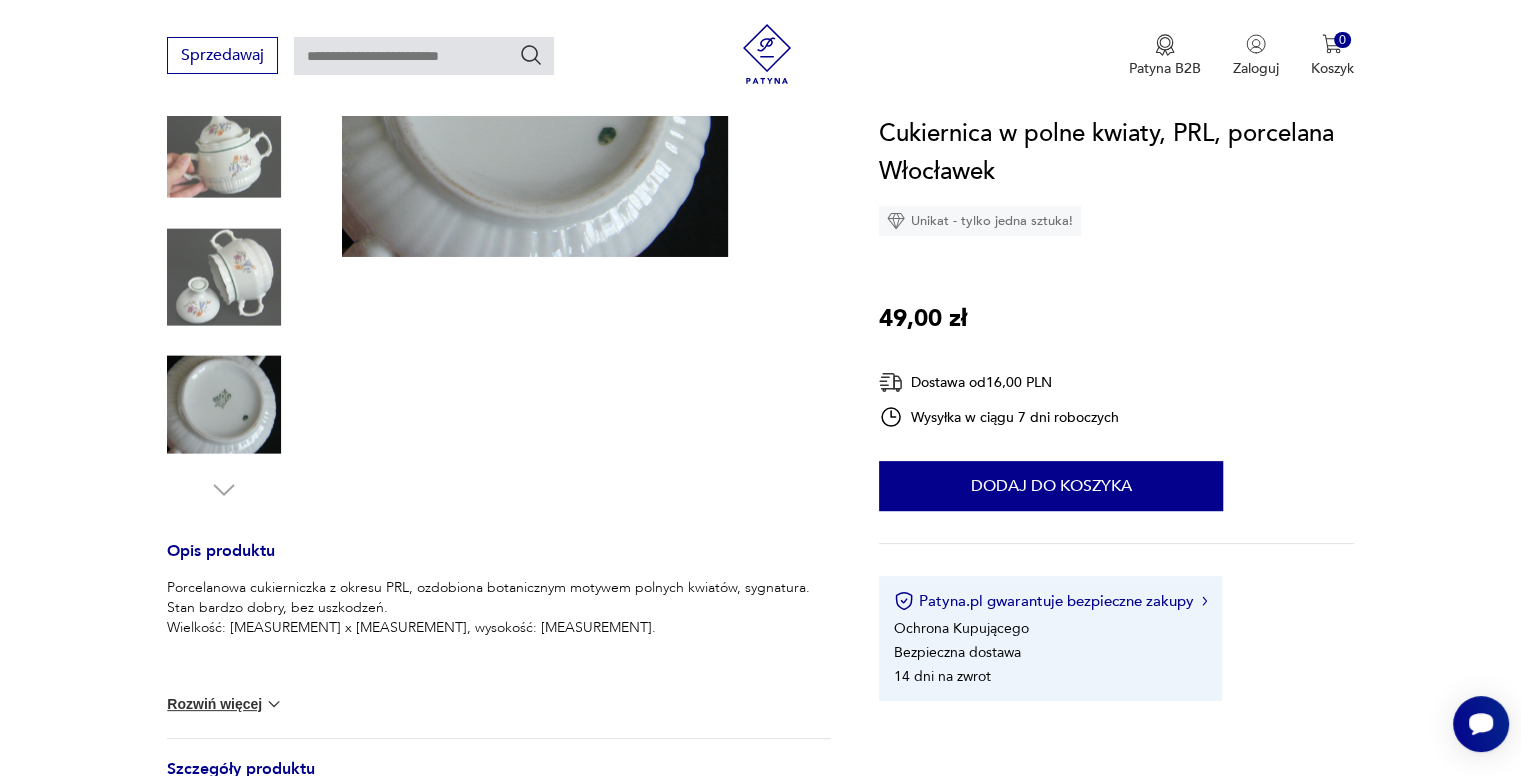 scroll, scrollTop: 7, scrollLeft: 0, axis: vertical 